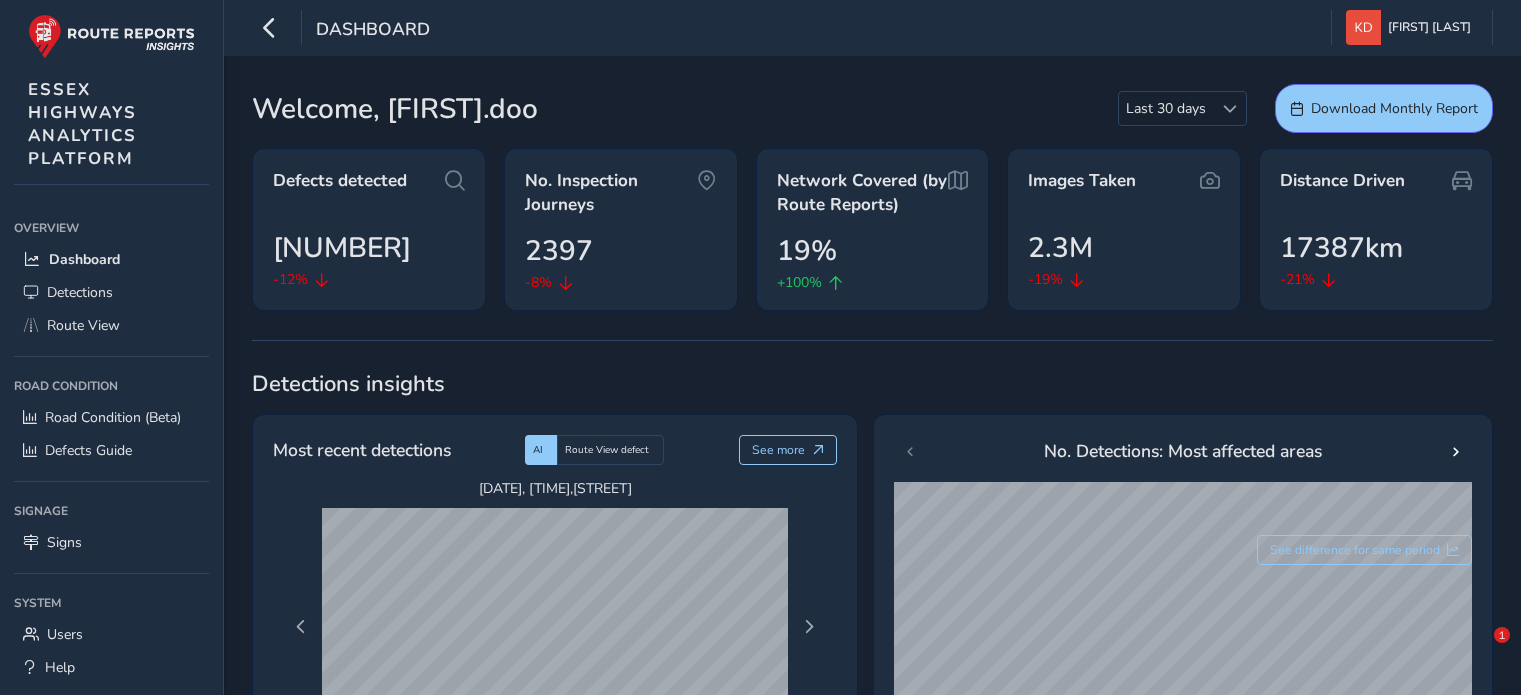 scroll, scrollTop: 0, scrollLeft: 0, axis: both 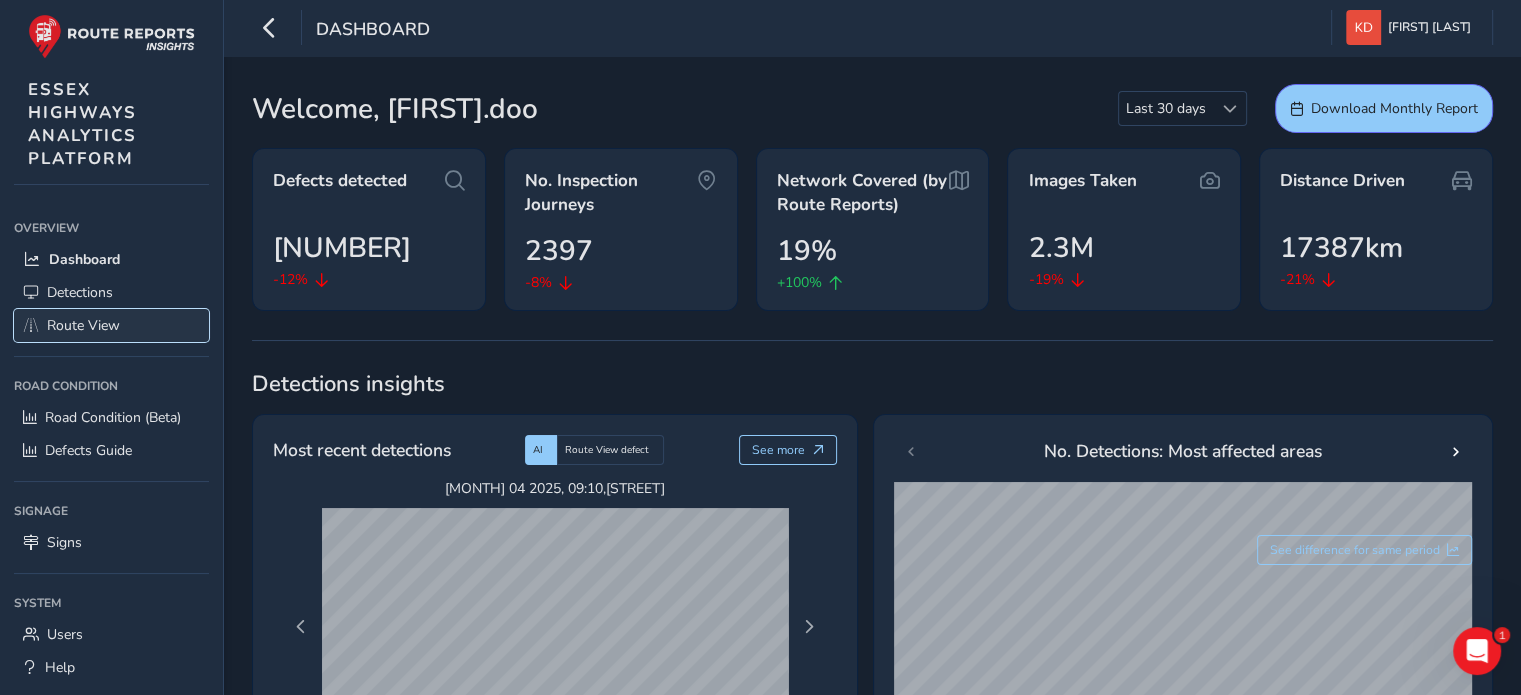 click on "Route View" at bounding box center [83, 325] 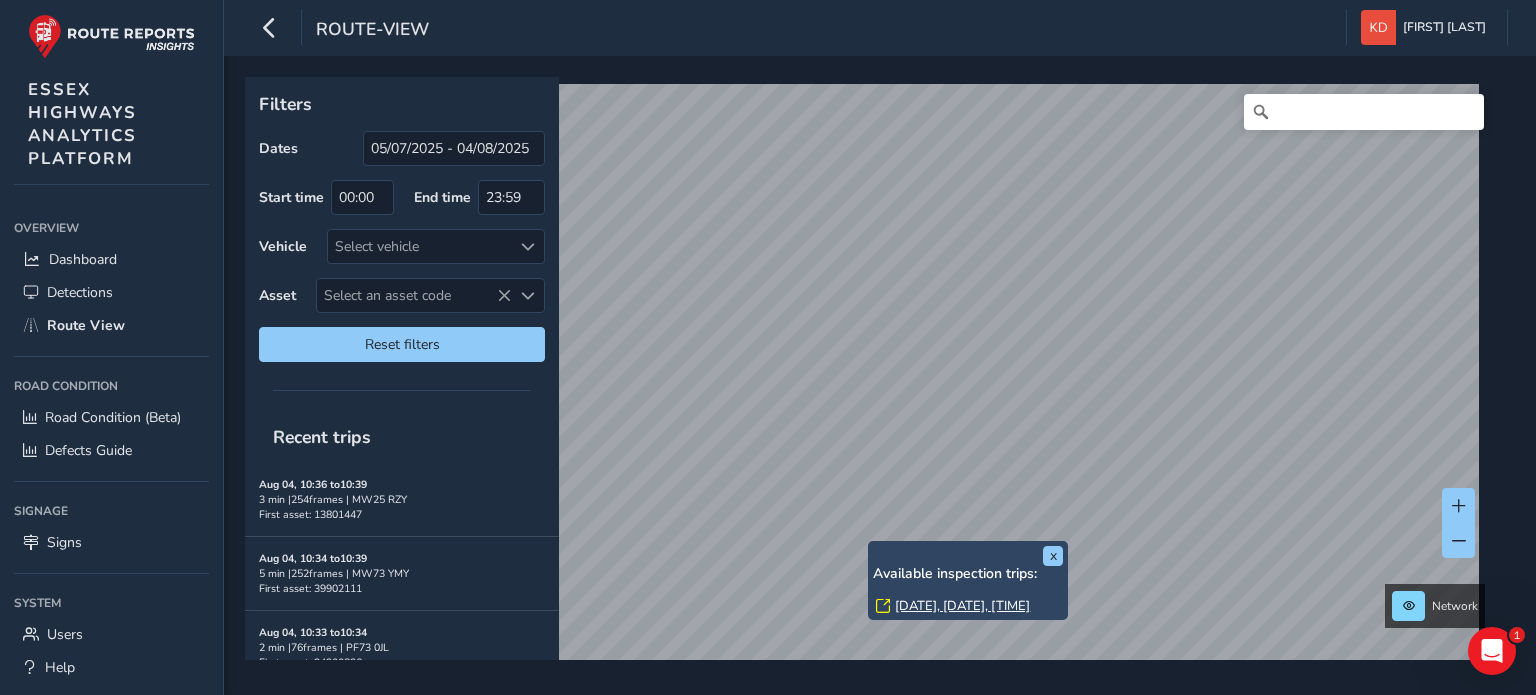 click on "[DATE], [DATE], [TIME]" at bounding box center [962, 606] 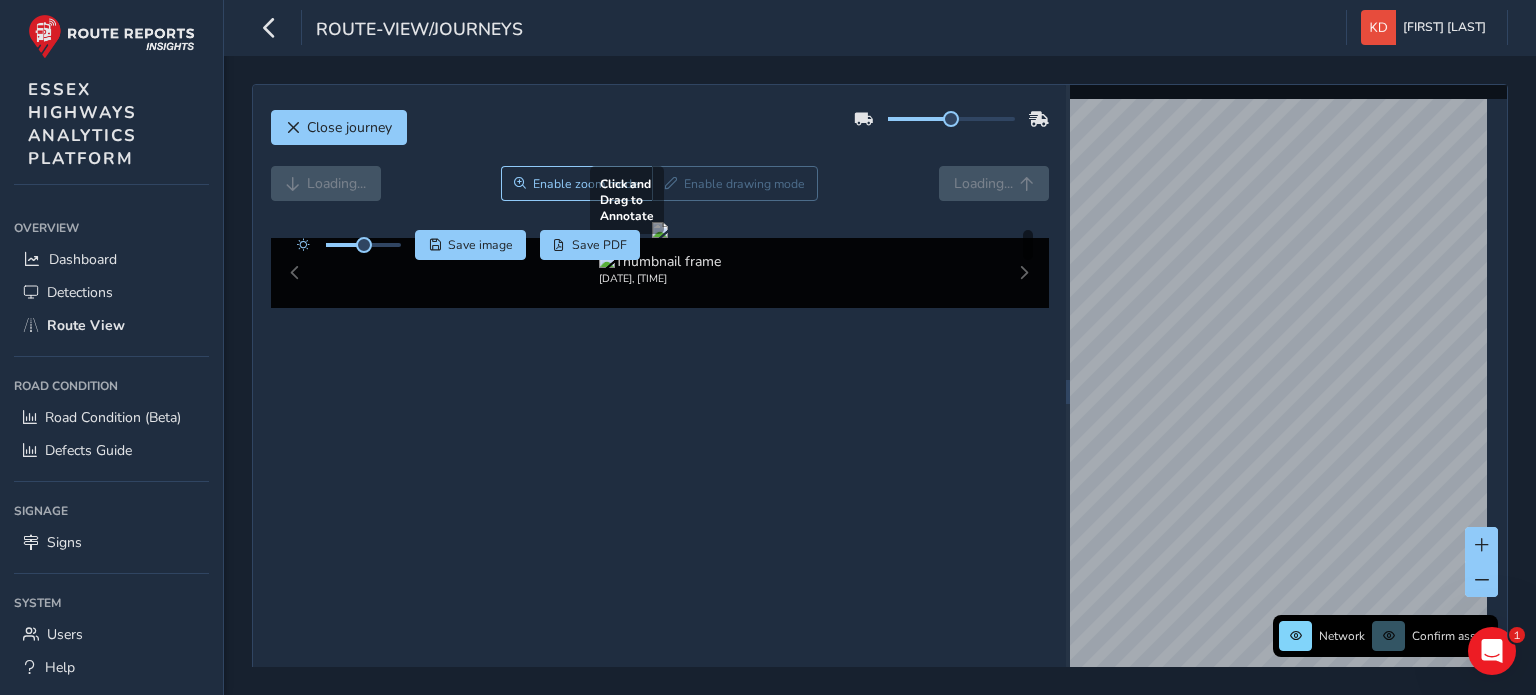 click at bounding box center [660, 230] 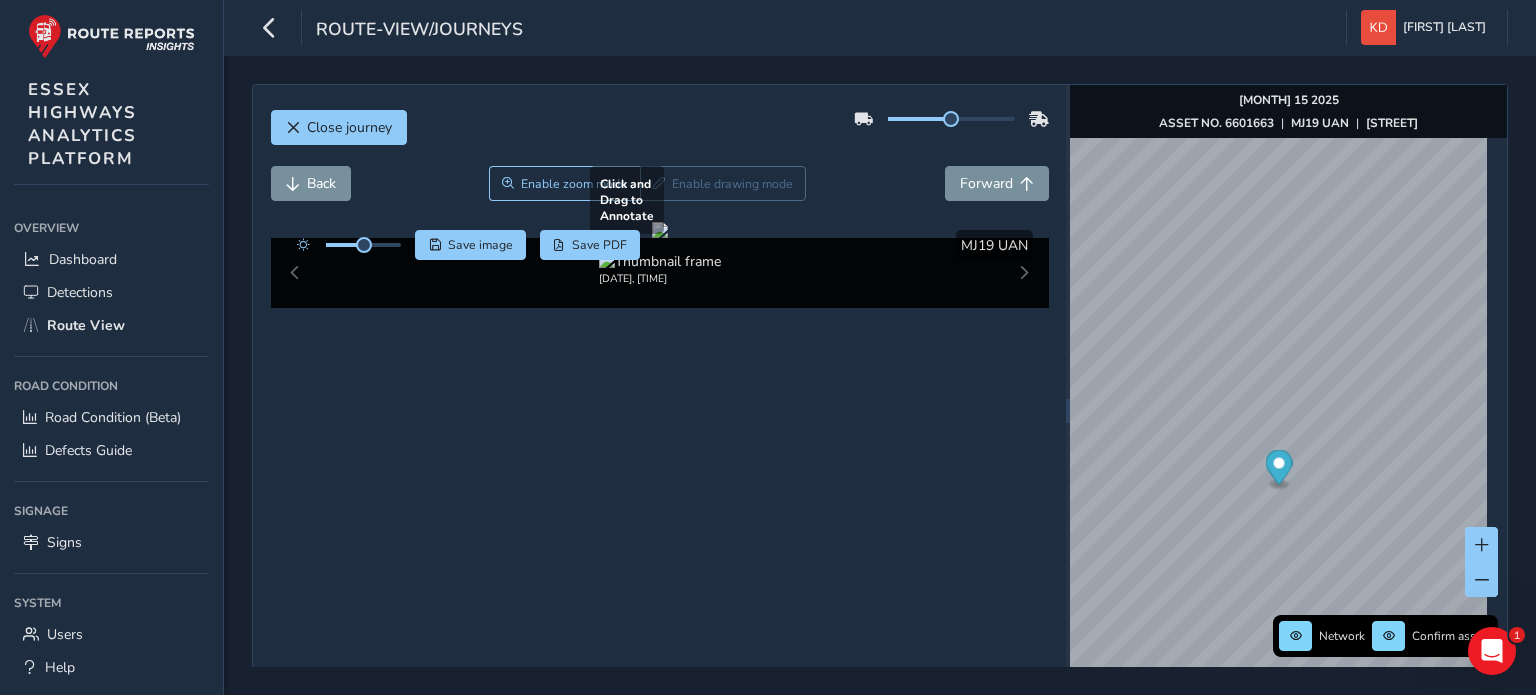 click at bounding box center [660, 230] 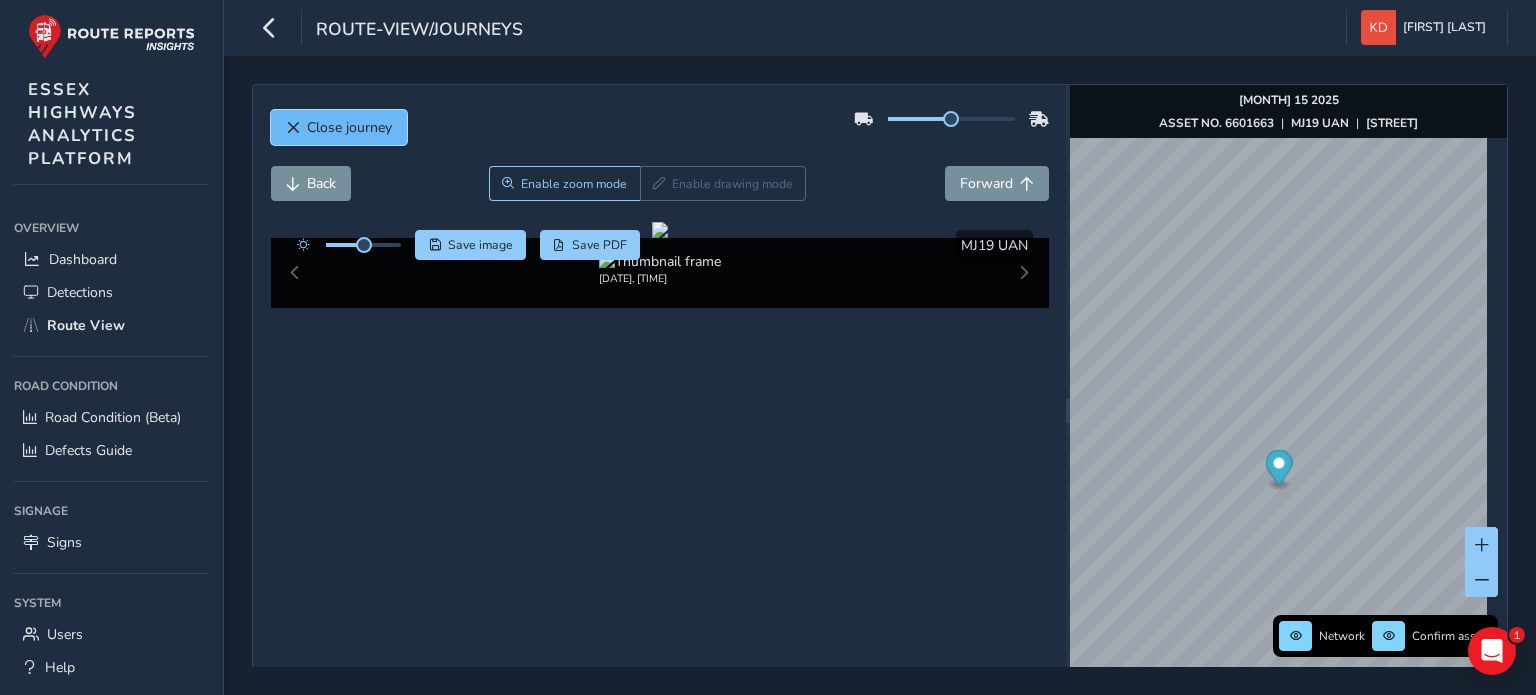 click at bounding box center [293, 128] 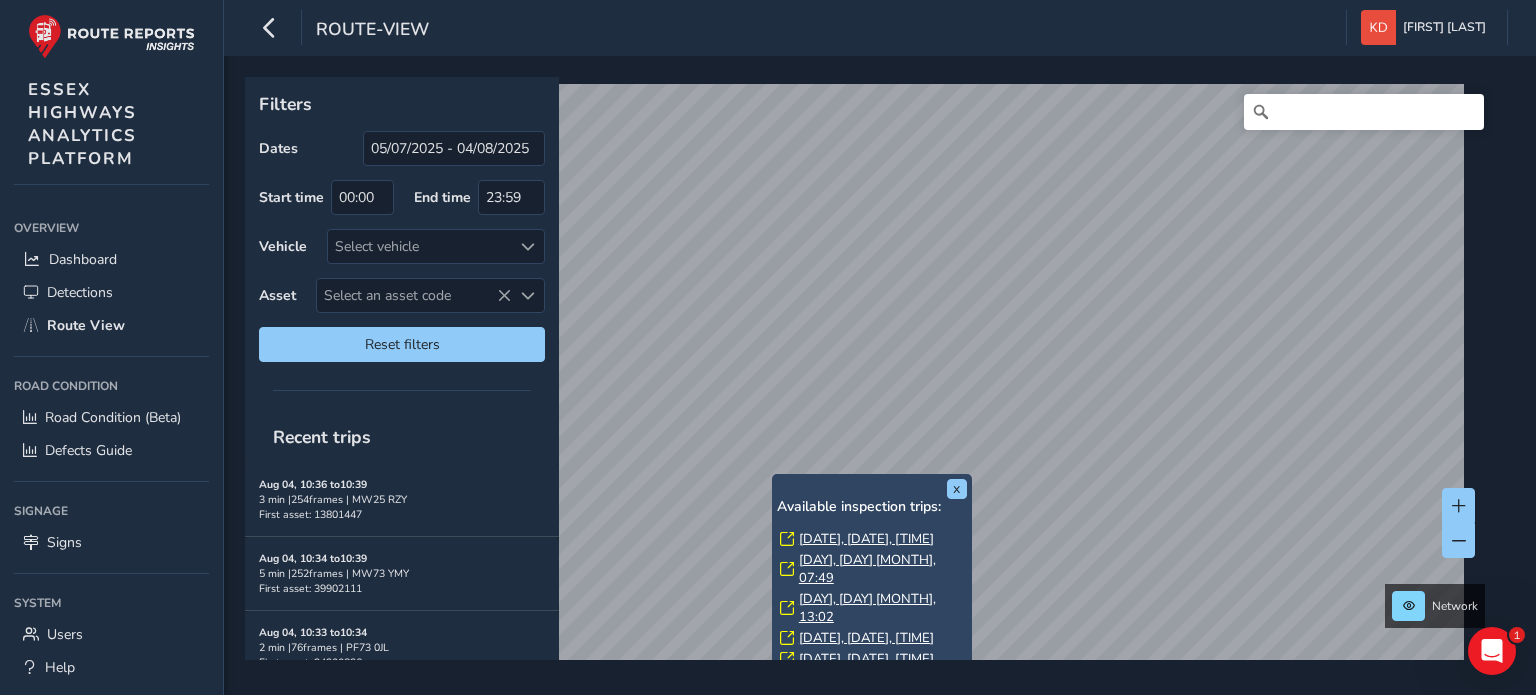 click on "[DATE], [DATE], [TIME]" at bounding box center (866, 539) 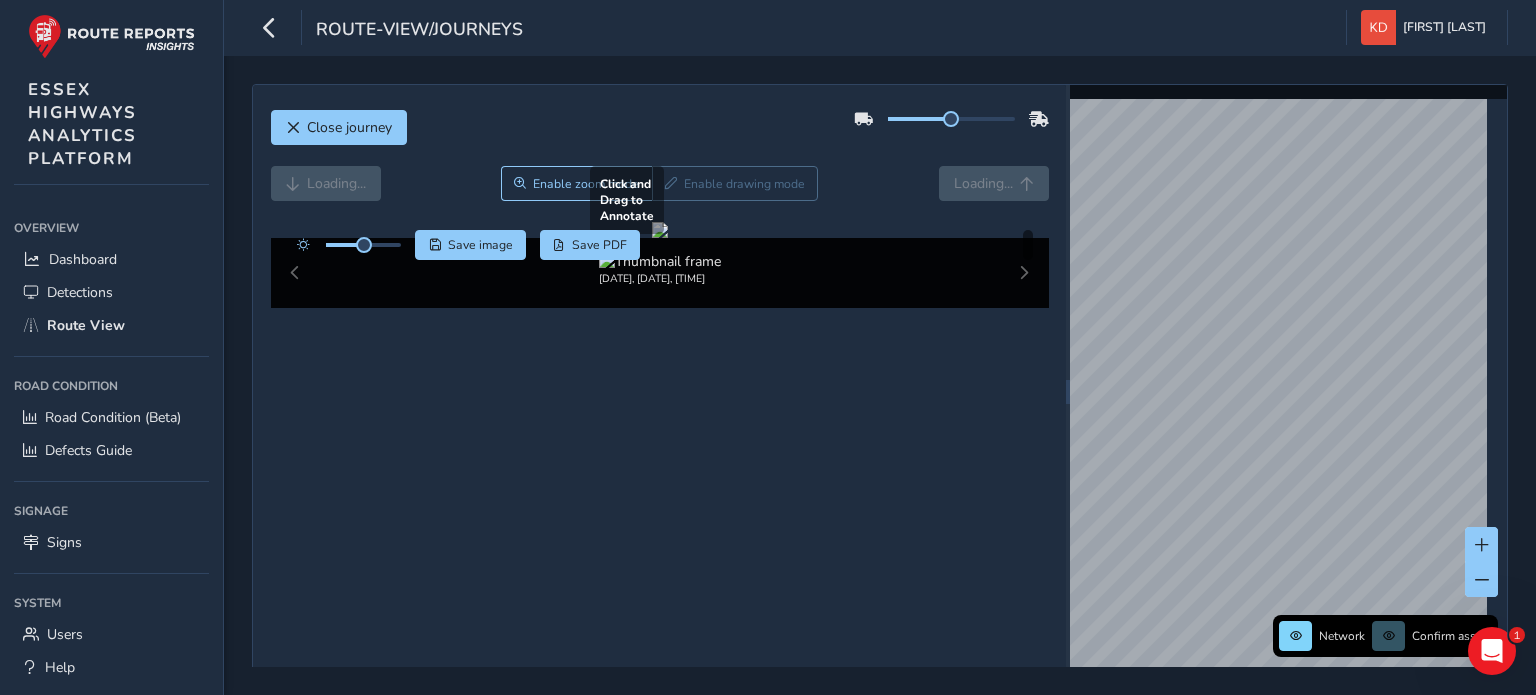 click at bounding box center [660, 230] 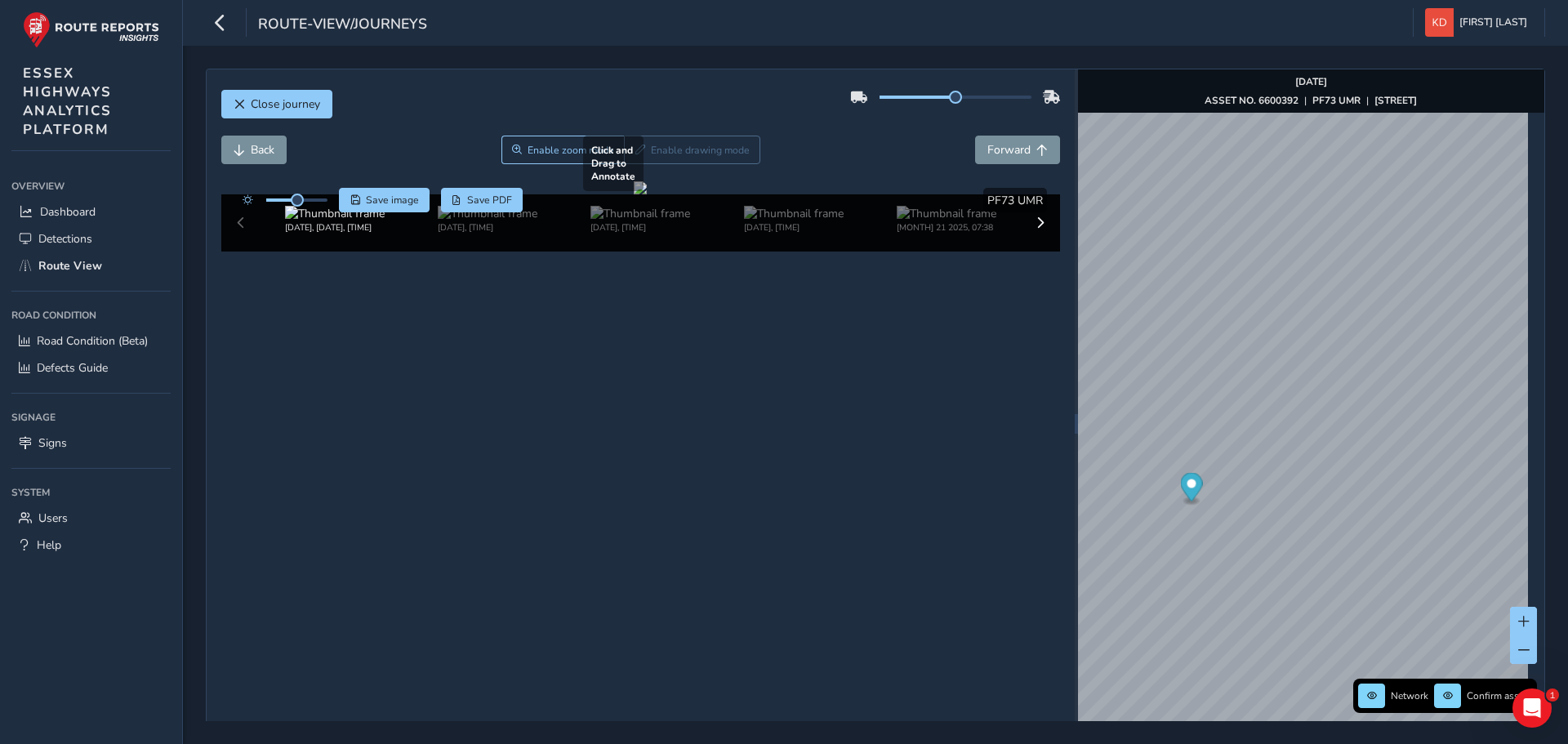 click at bounding box center [640, 188] 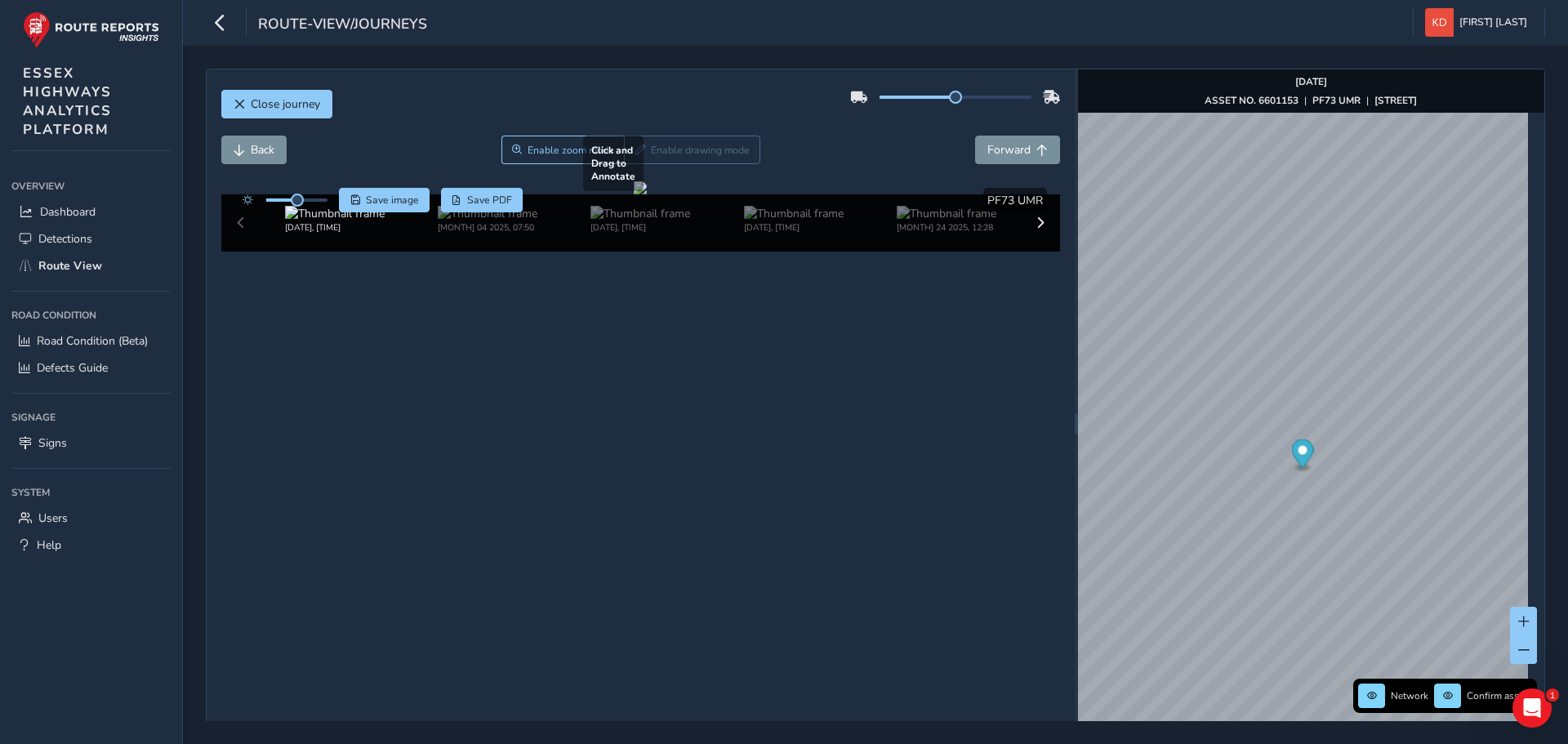 click at bounding box center [640, 188] 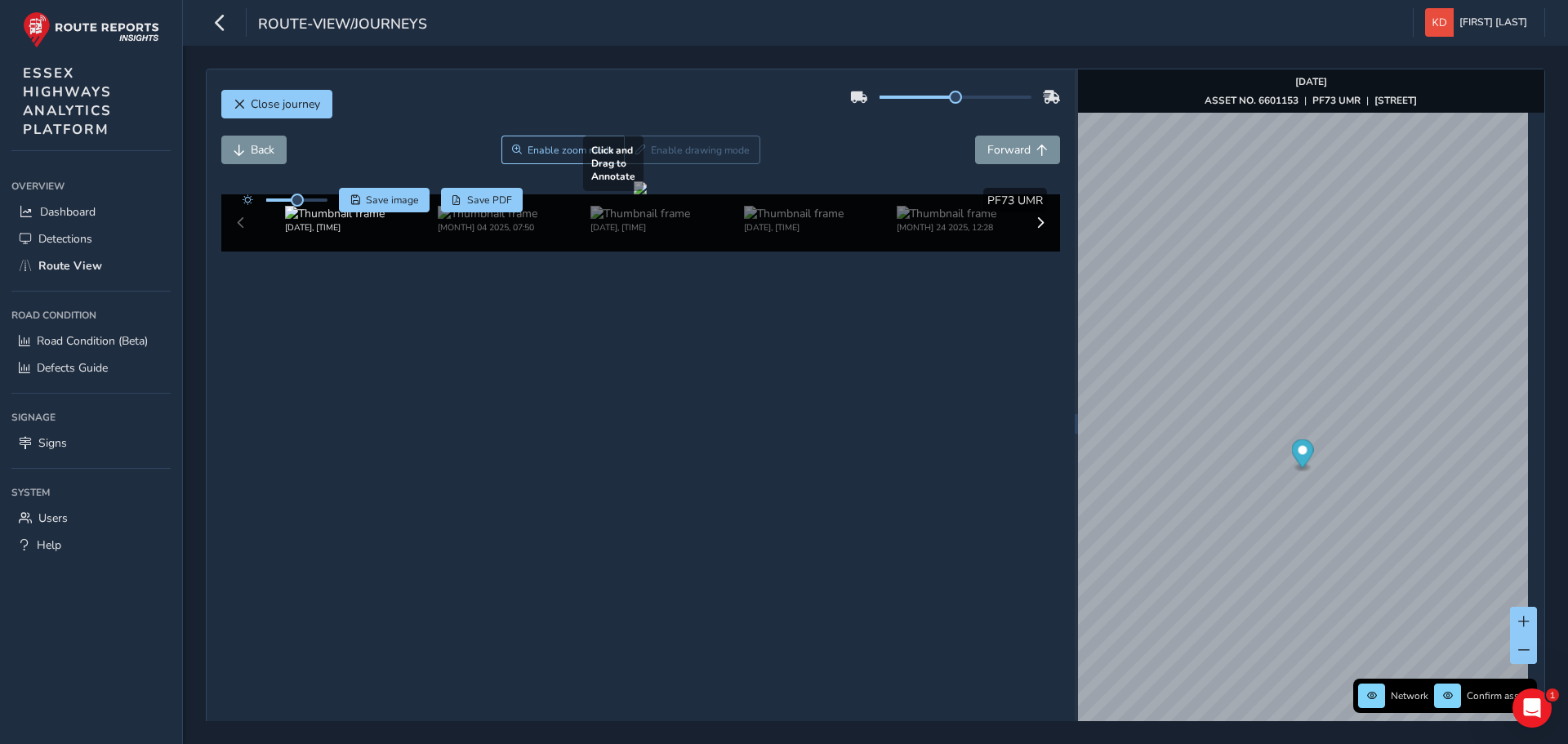 click at bounding box center [640, 188] 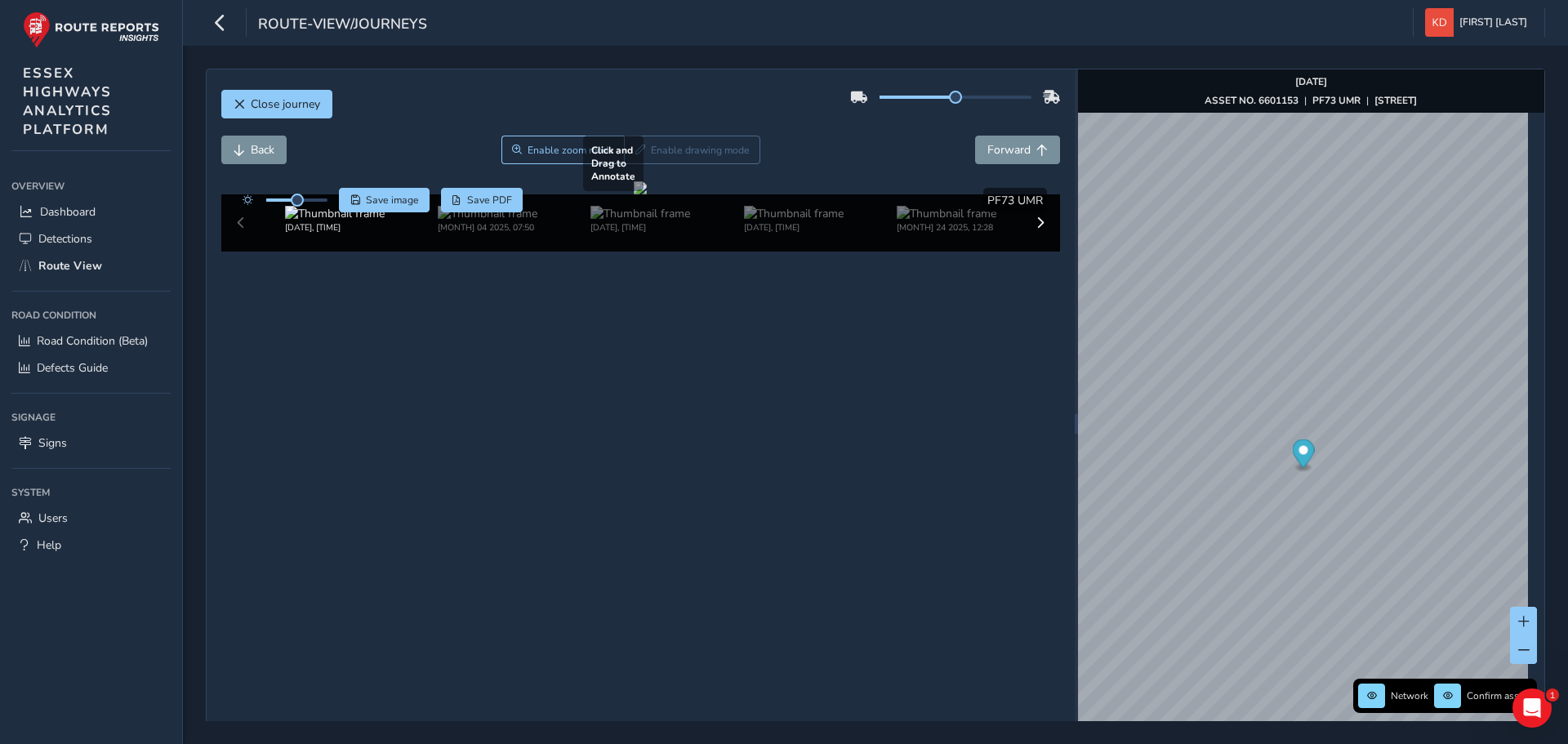 click at bounding box center [640, 188] 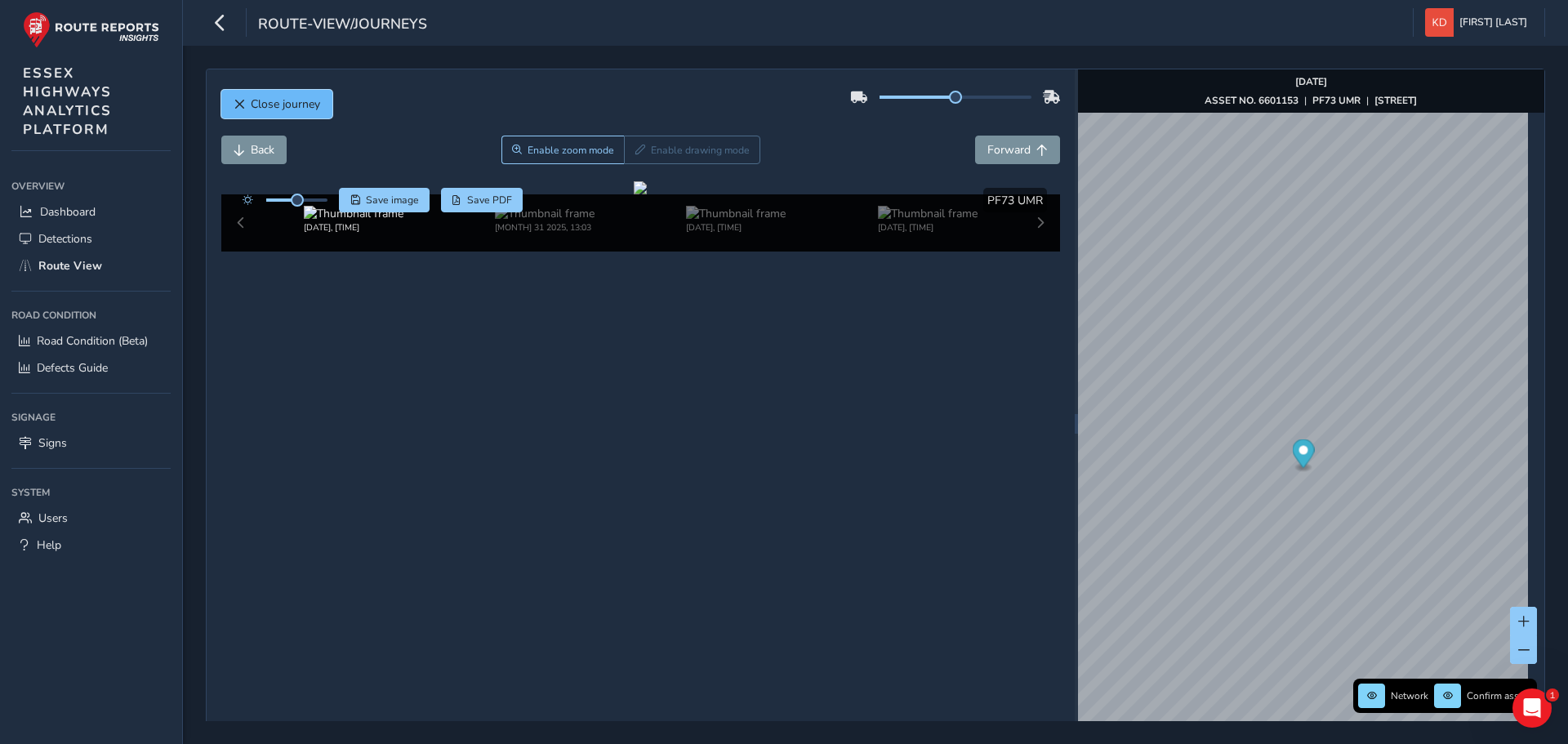 click on "Close journey" at bounding box center (285, 104) 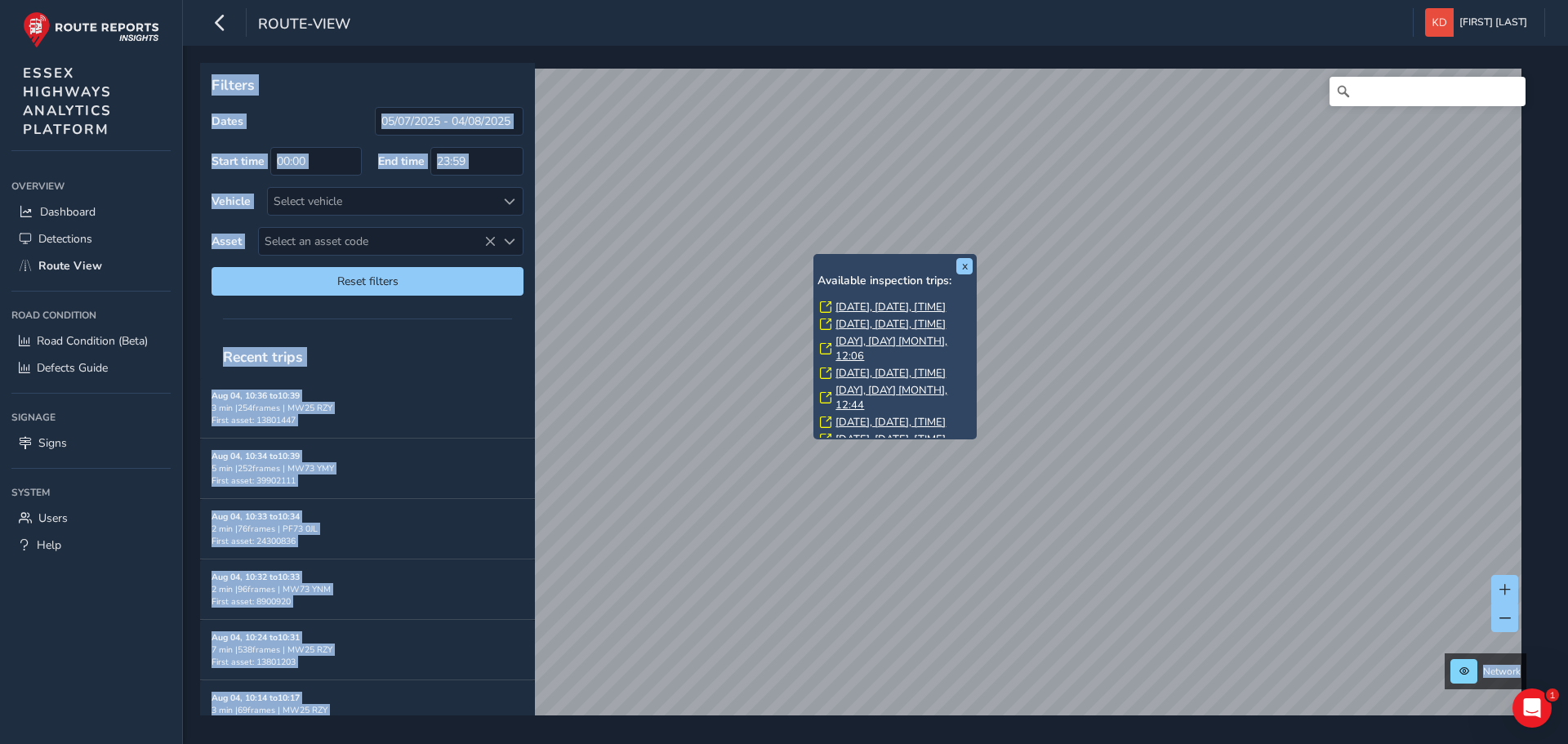 click on "Filters" at bounding box center (368, 85) 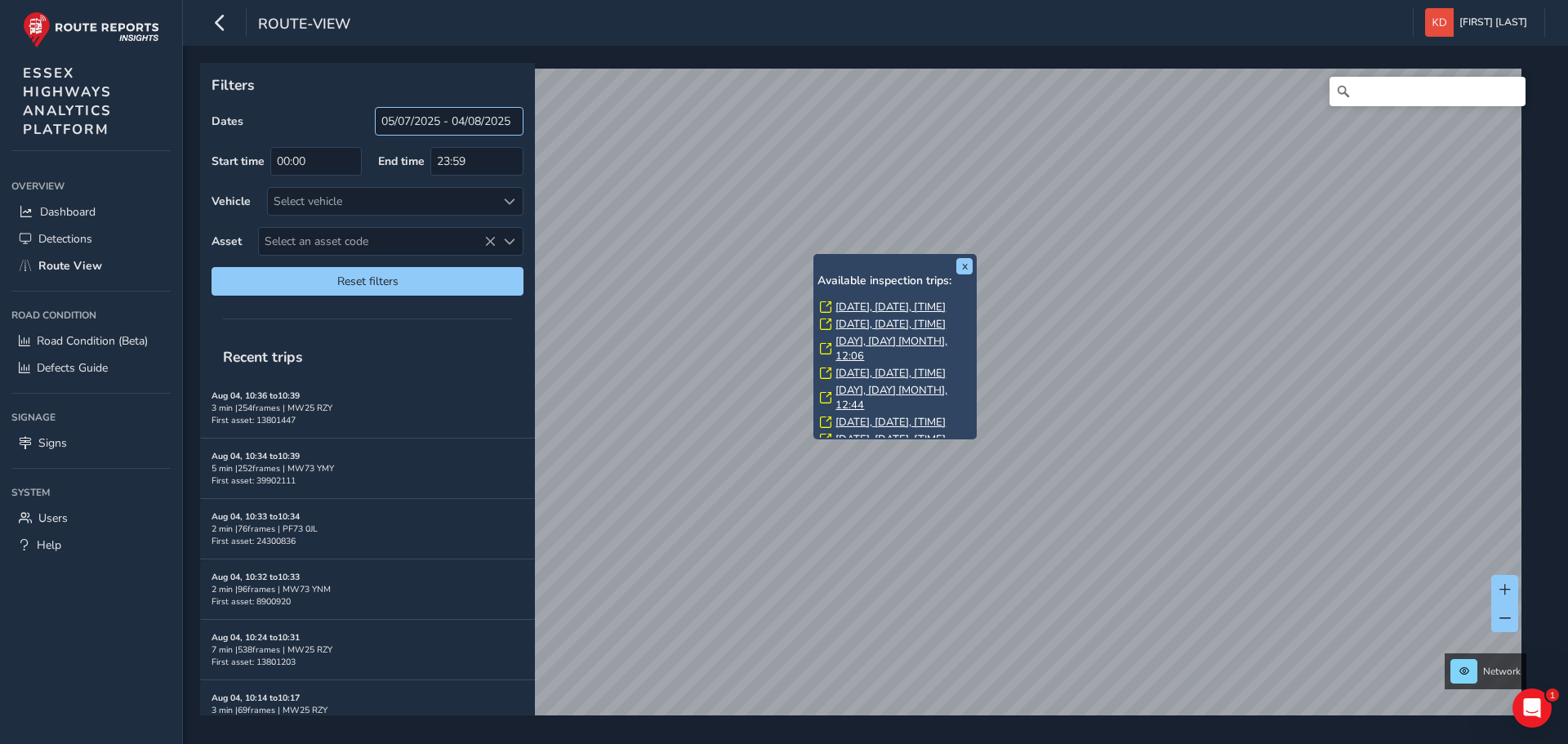 click on "x Available inspection trips: [DAY], 30 [MONTH], 15:44 [DAY], 29 [MONTH], 15:36 [DAY], 29 [MONTH], 12:06 [DAY], 25 [MONTH], 12:46 [DAY], 24 [MONTH], 12:44 [DAY], 23 [MONTH], 12:08 [DAY], 22 [MONTH], 15:38 [DAY], 22 [MONTH], 14:14 [DAY], 18 [MONTH], 15:33 [DAY], 17 [MONTH], 13:32 [DAY], 14 [MONTH], 14:14 [DAY], 11 [MONTH], 14:12 [DAY], 8 [MONTH], 15:38 [DAY], 8 [MONTH], 14:34 Filters Dates 05/[MONTH]/2025 - 04/[MONTH]/2025 Start time 00:00 End time 23:59 Vehicle Select vehicle Asset Select an asset code Select an asset code Reset filters Recent trips [MONTH] 04, 10:36   to  10:39 3   min |  254  frames    | MW25 RZY First asset: 13801447 [MONTH] 04, 10:34   to  10:39 5   min |  252  frames    | MW73 YMY First asset: 39902111 [MONTH] 04, 10:33   to  10:34 2   min |  76  frames    | PF73 0JL First asset: 24300836 [MONTH] 04, 10:32   to  10:33 2   min |  96  frames    | MW73 YNM First asset: 8900920 [MONTH] 04, 10:24   to  10:31 7   min |  538  frames    | MW25 RZY First asset: 13801203 [MONTH] 04, 10:14   to  10:17 3   min |  69  frames    | MW25 RZY First asset: 13800665 [MONTH] 04, 10:07   to  10:08 1   min |  16  frames     to" at bounding box center [870, 389] 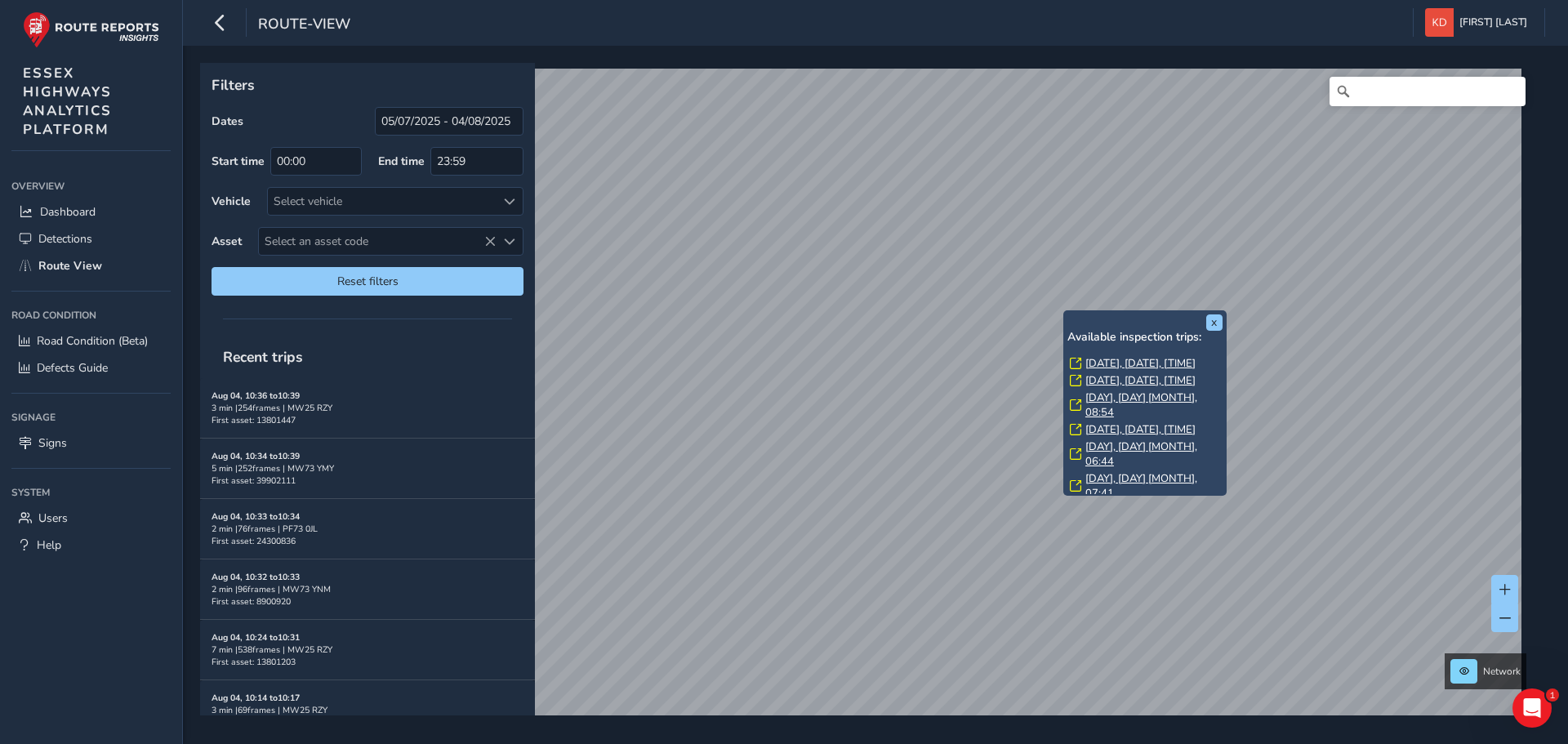 click on "[DATE], [DATE], [TIME]" at bounding box center (1140, 363) 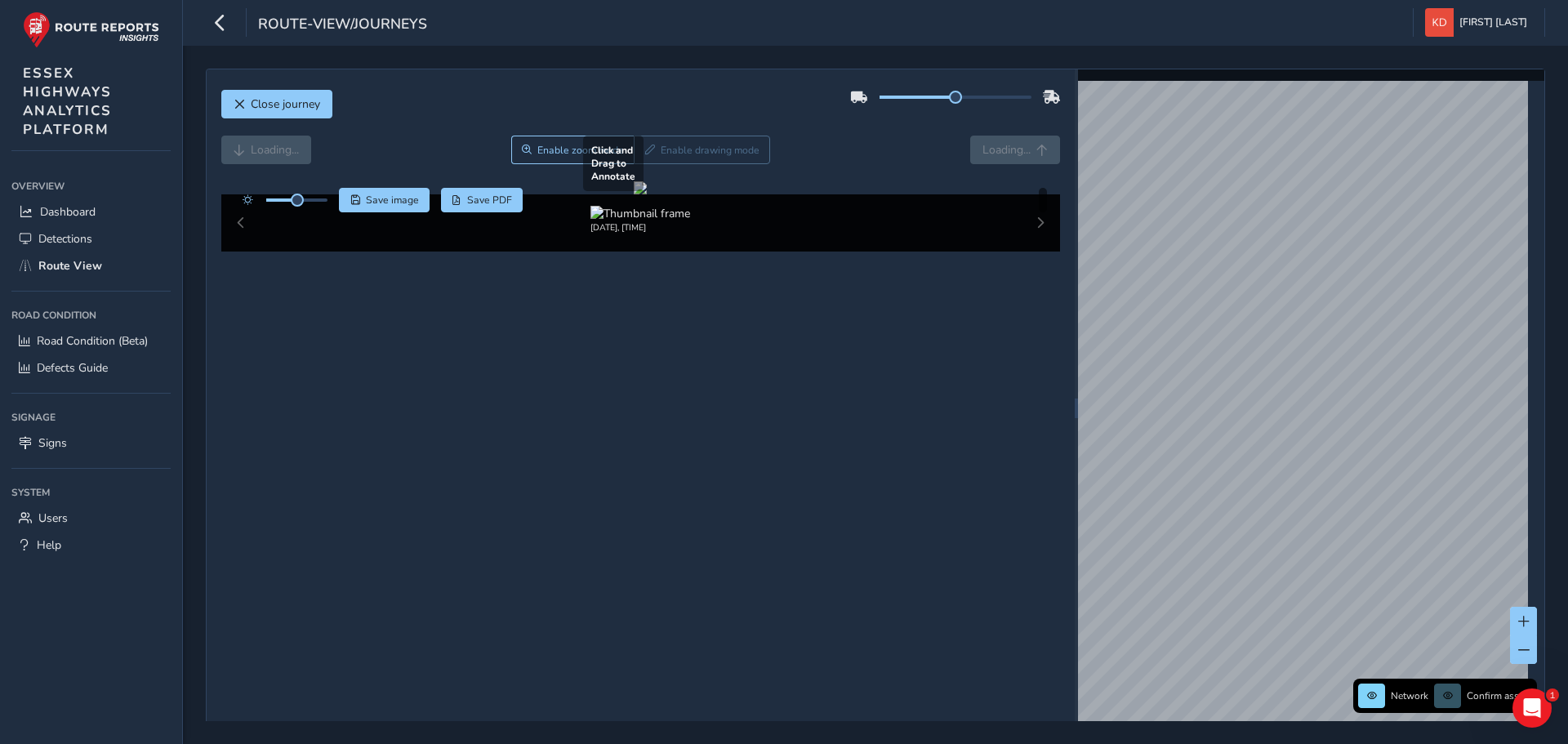 click at bounding box center [640, 188] 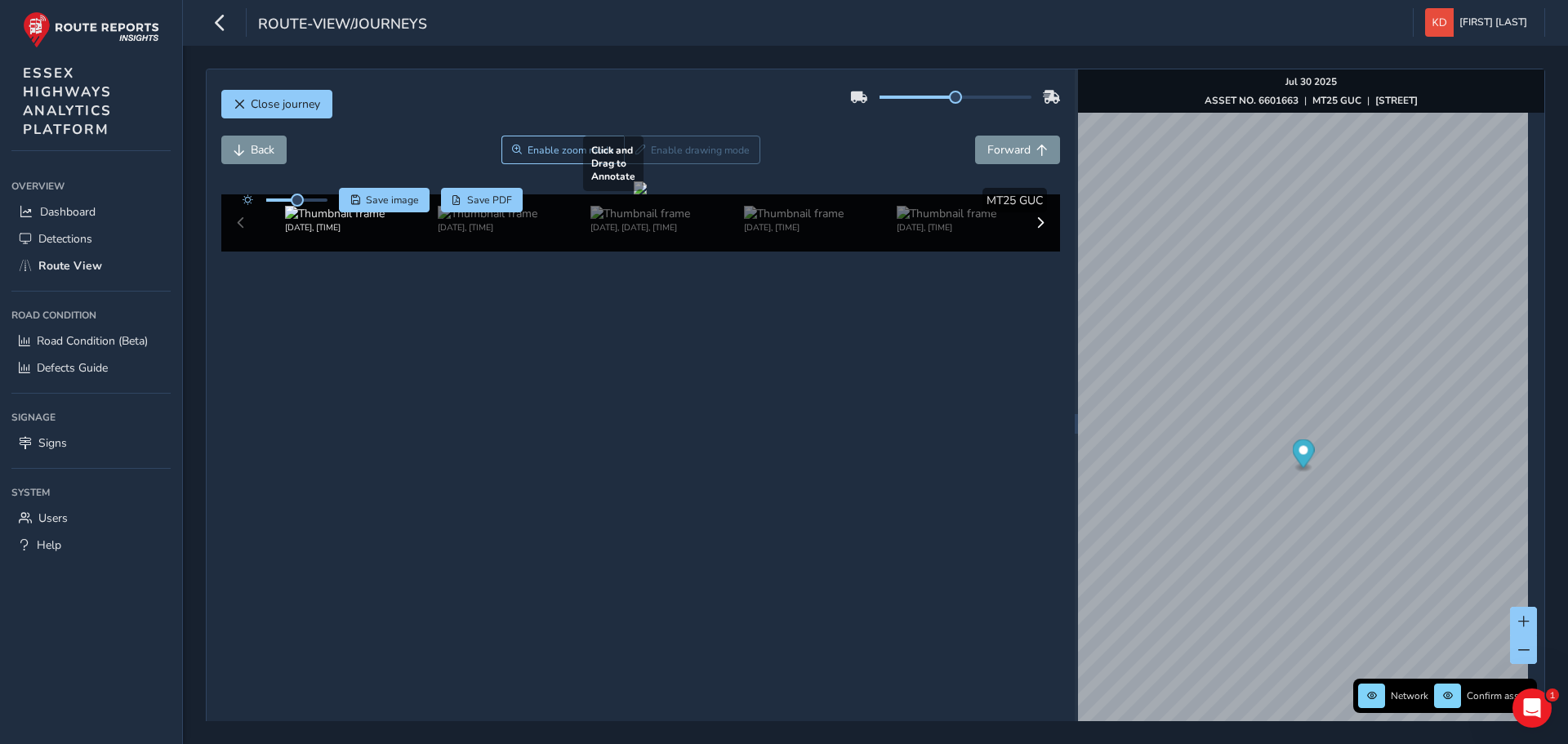 click at bounding box center [640, 188] 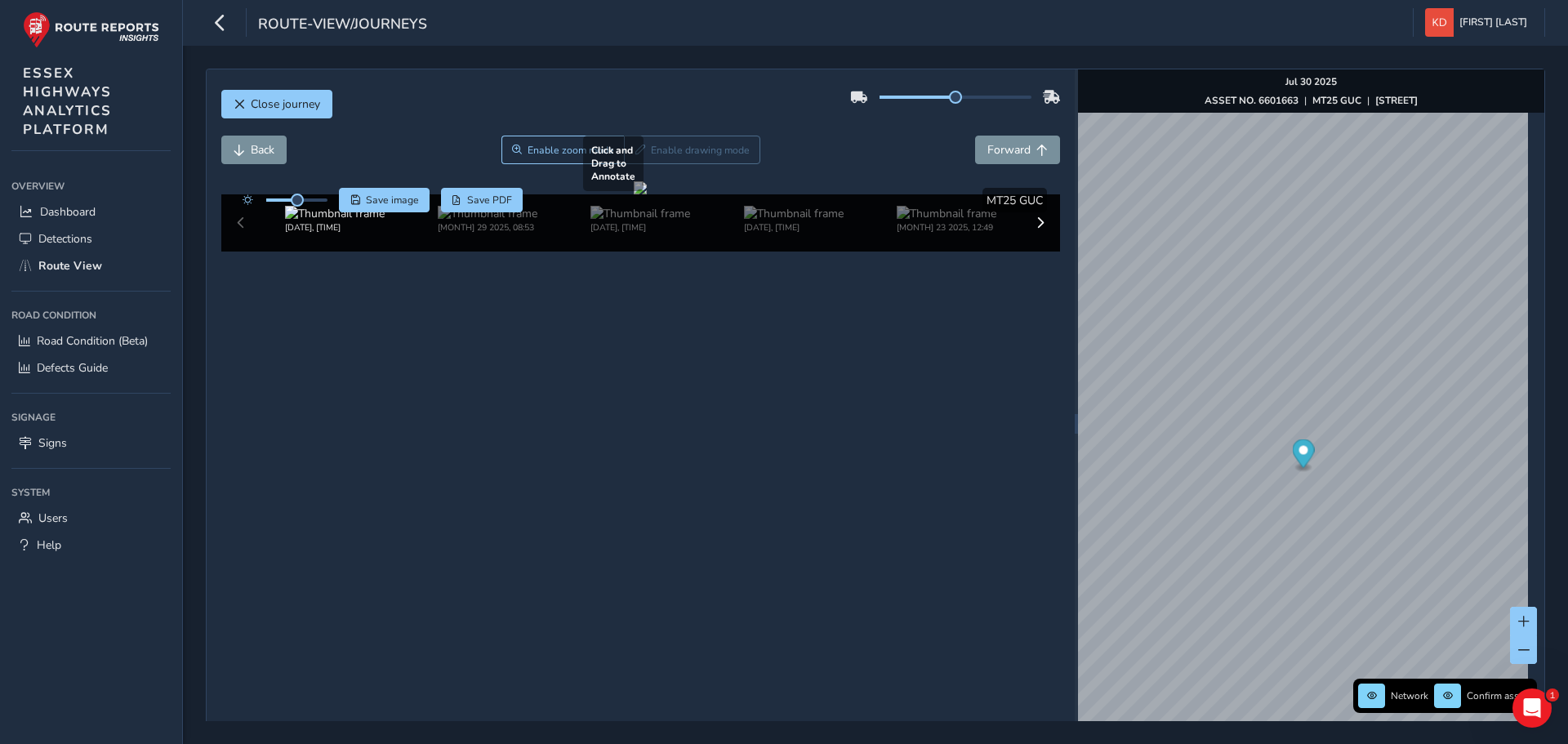 click at bounding box center [640, 188] 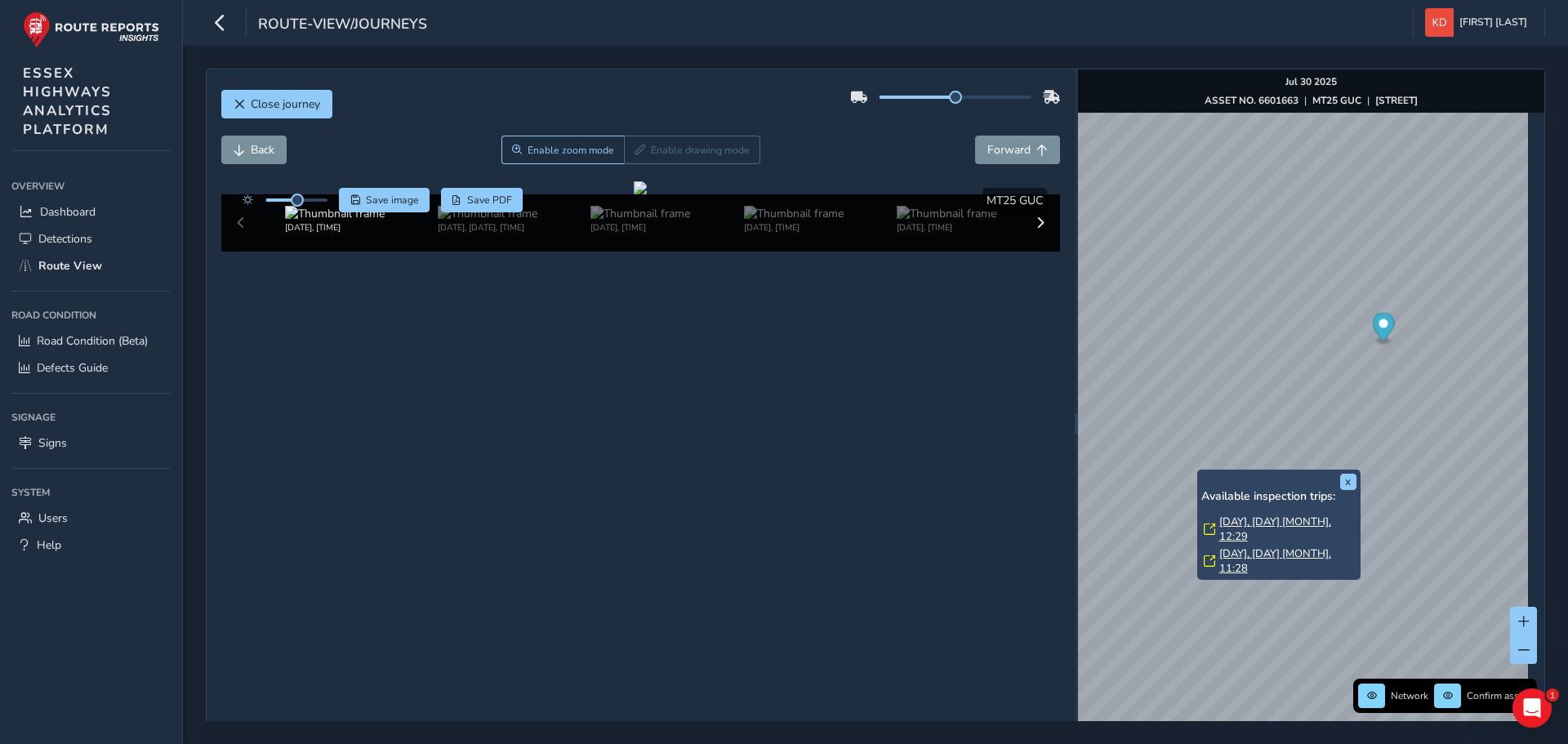 click on "[DAY], [DAY] [MONTH], 12:29" at bounding box center (1288, 529) 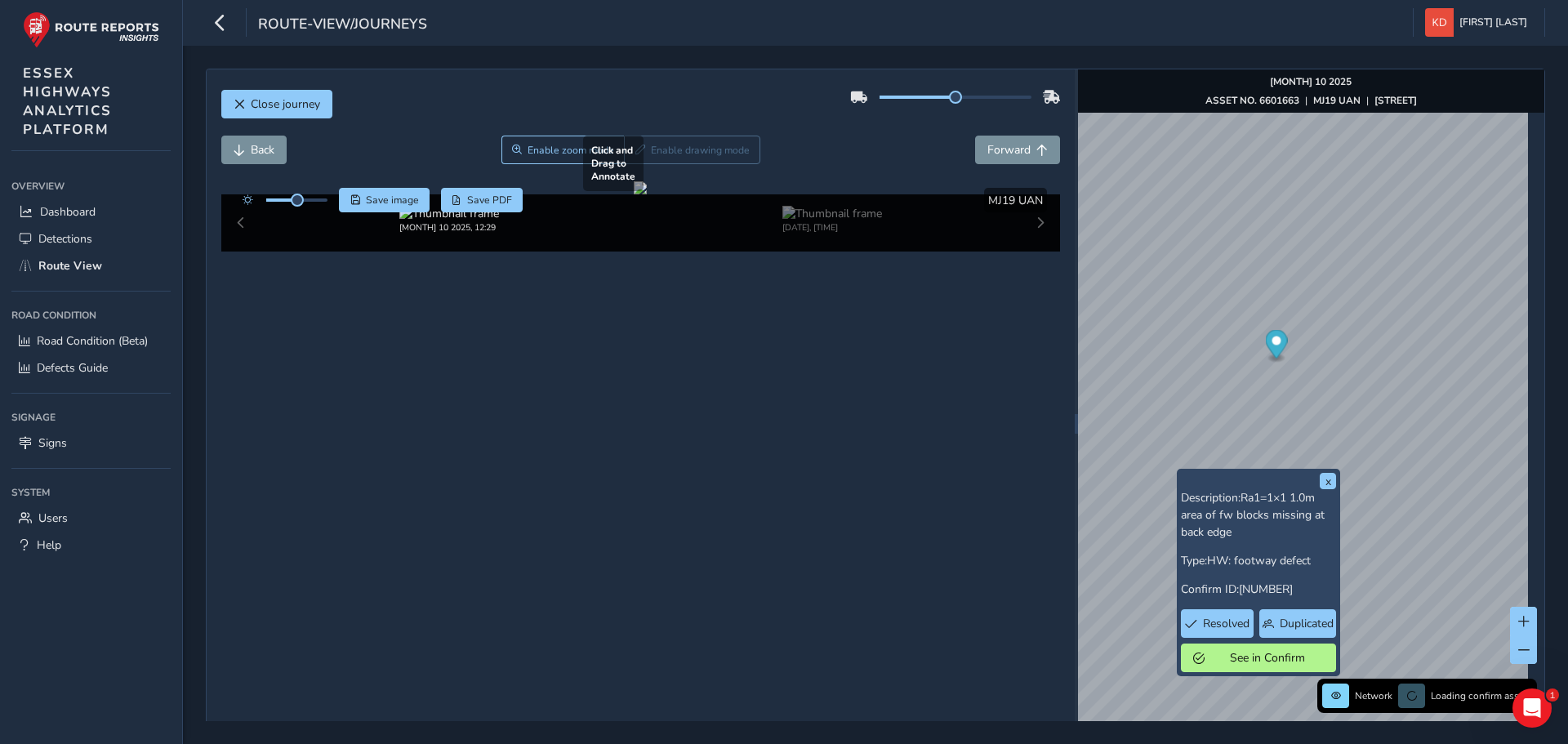 click at bounding box center (640, 188) 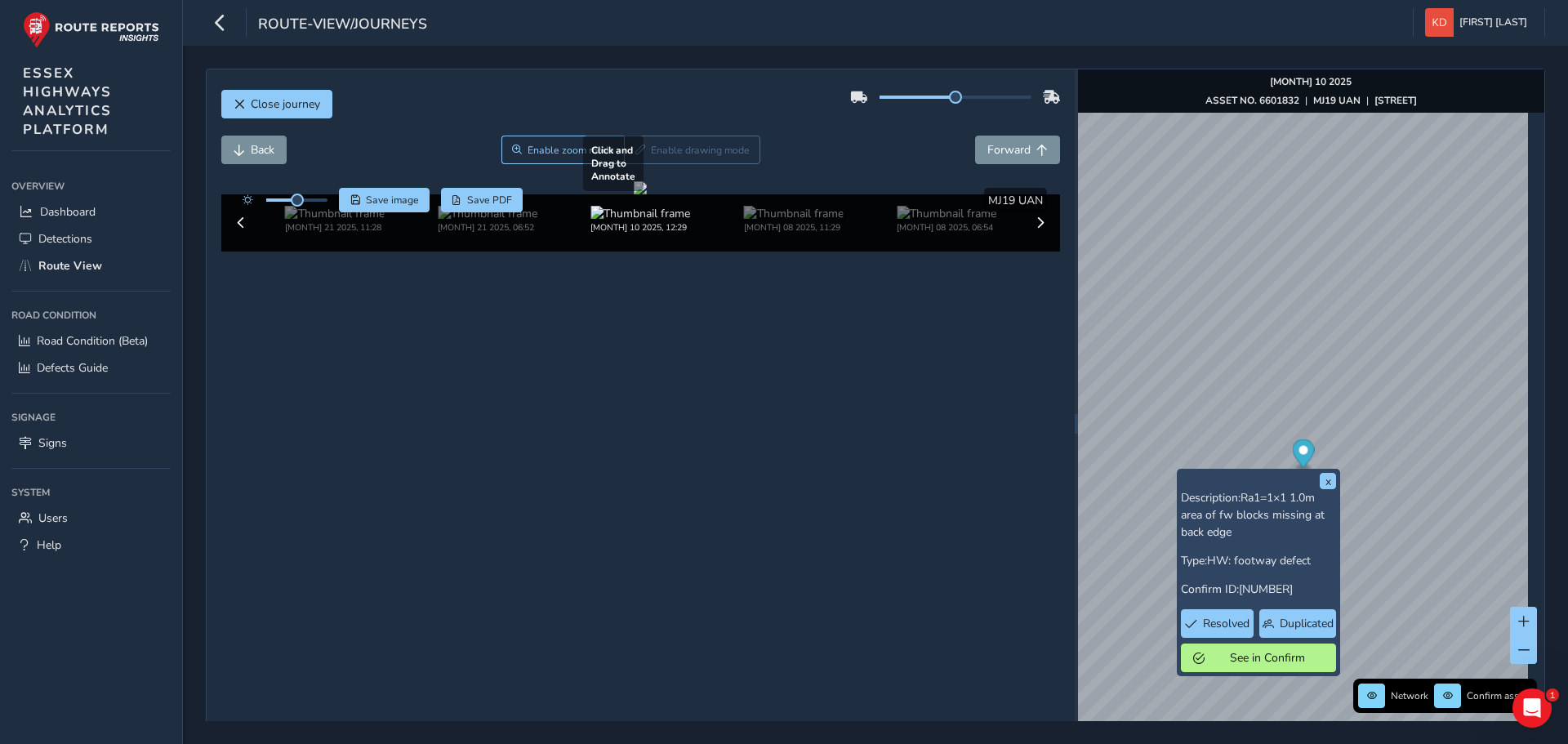click at bounding box center [640, 188] 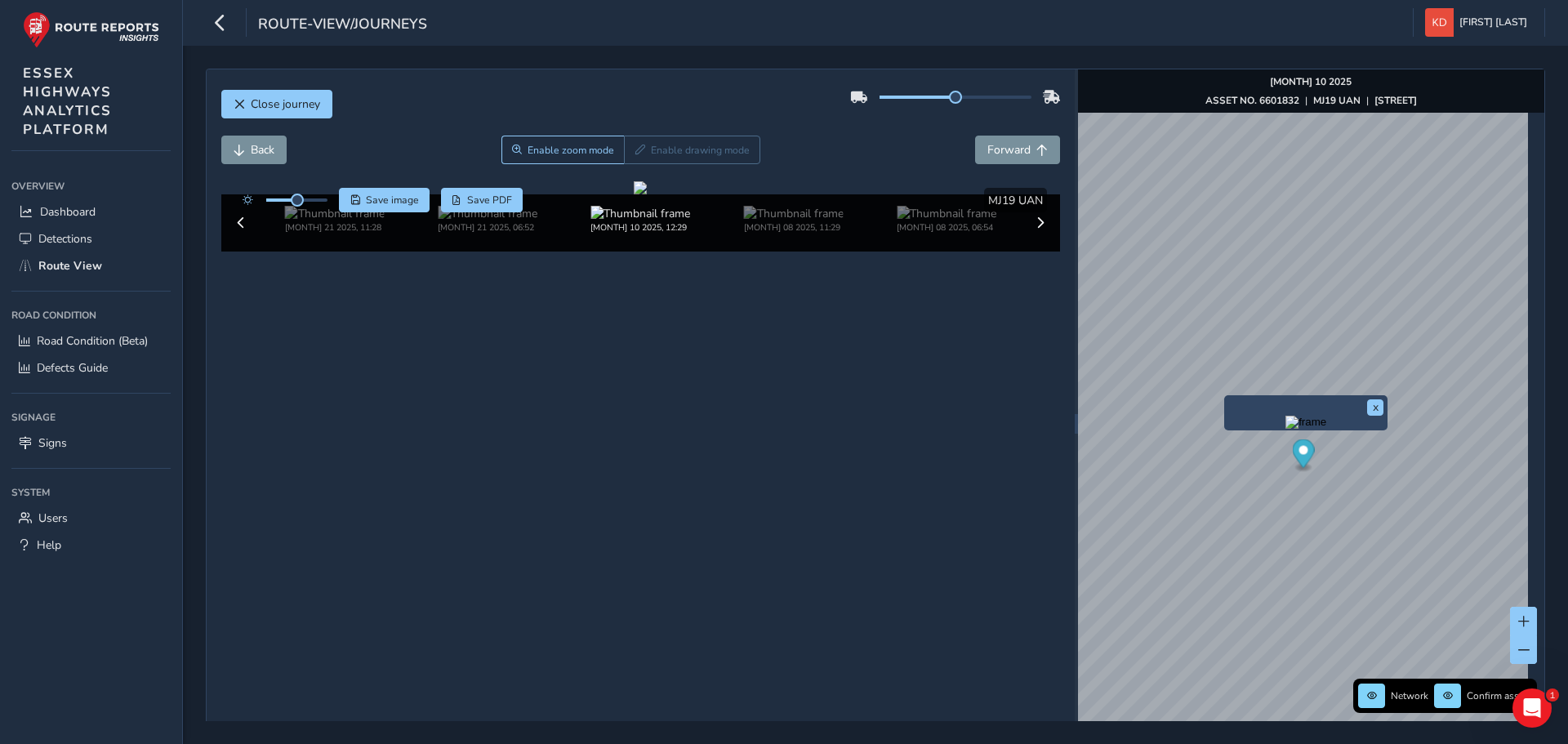 click at bounding box center (1306, 422) 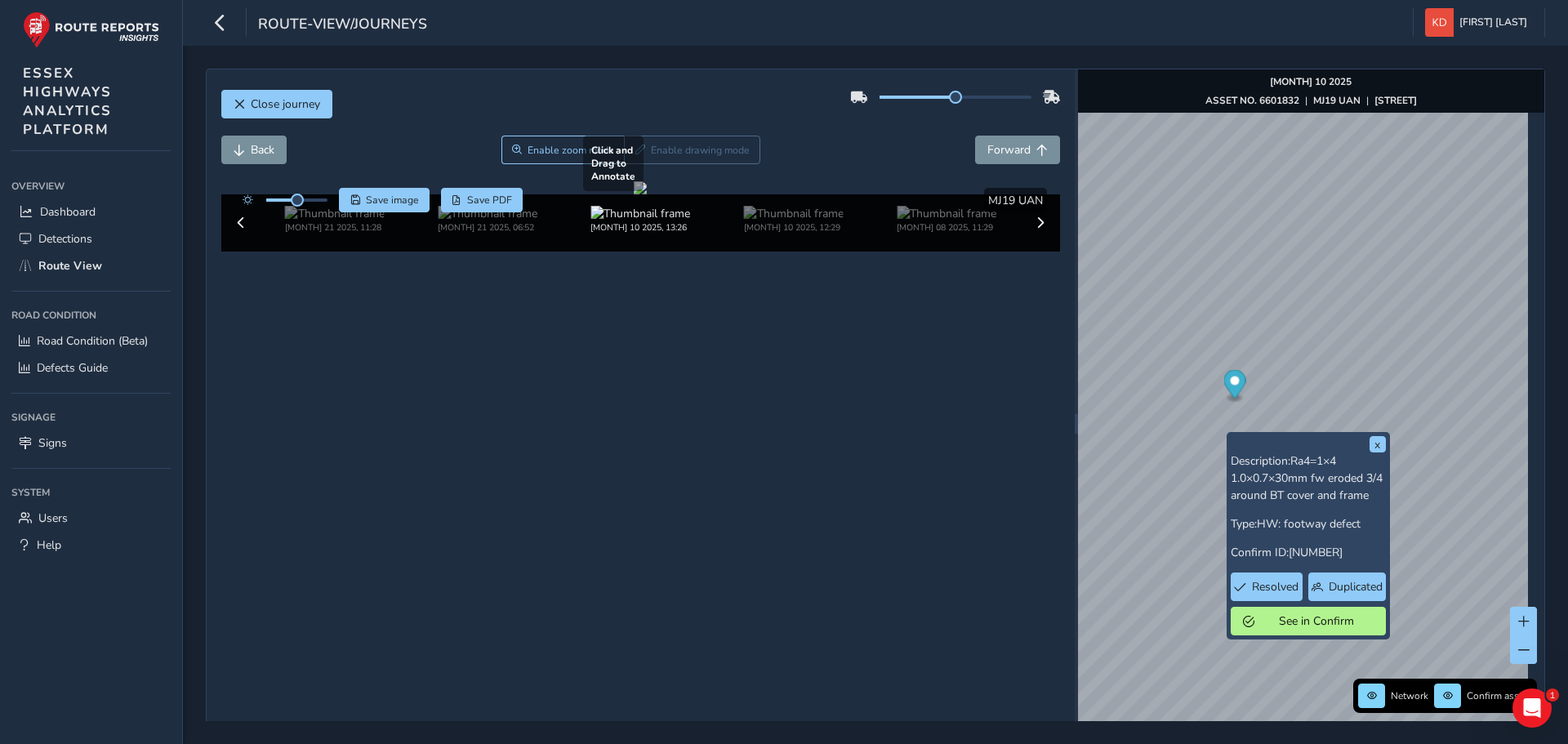 click at bounding box center (640, 188) 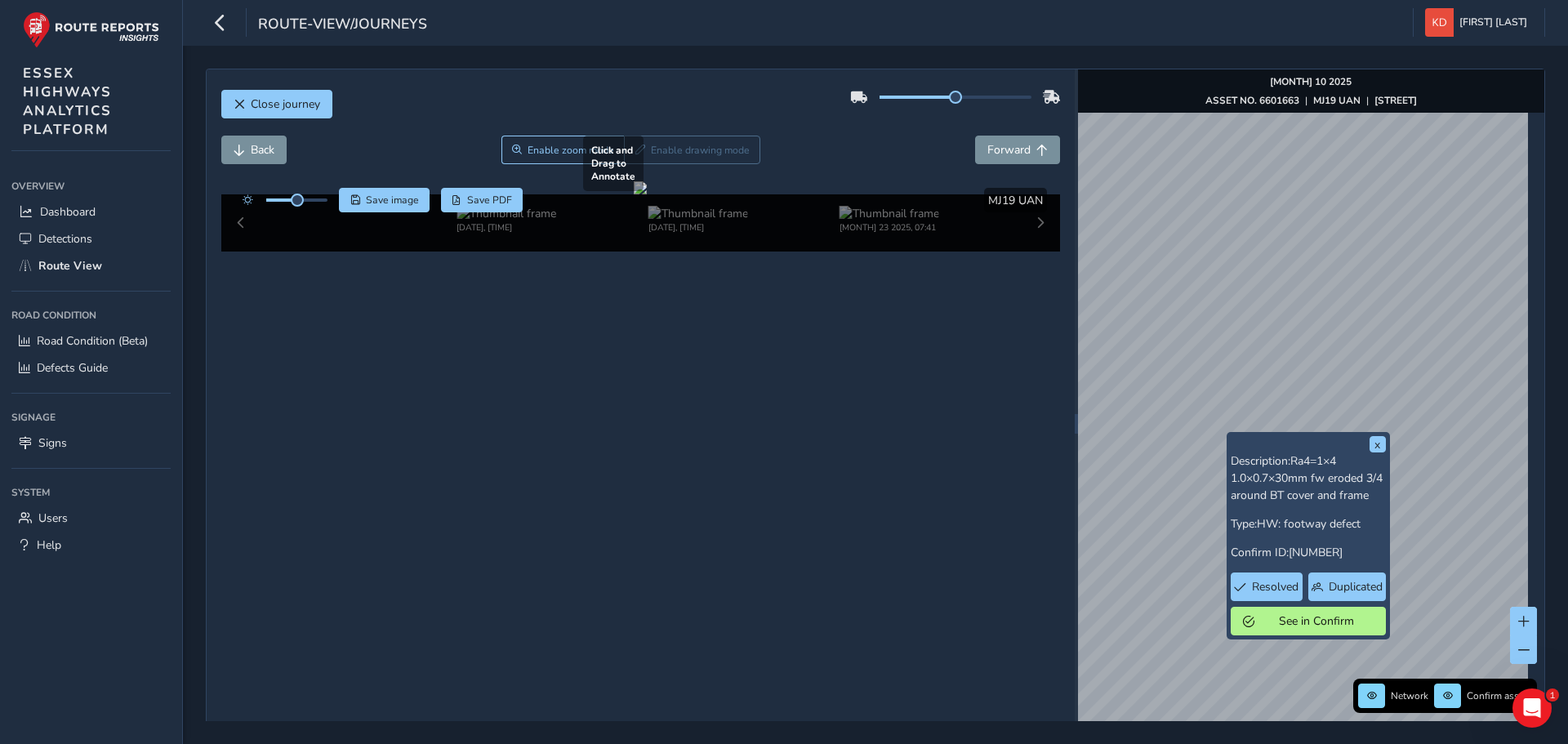 click at bounding box center (640, 188) 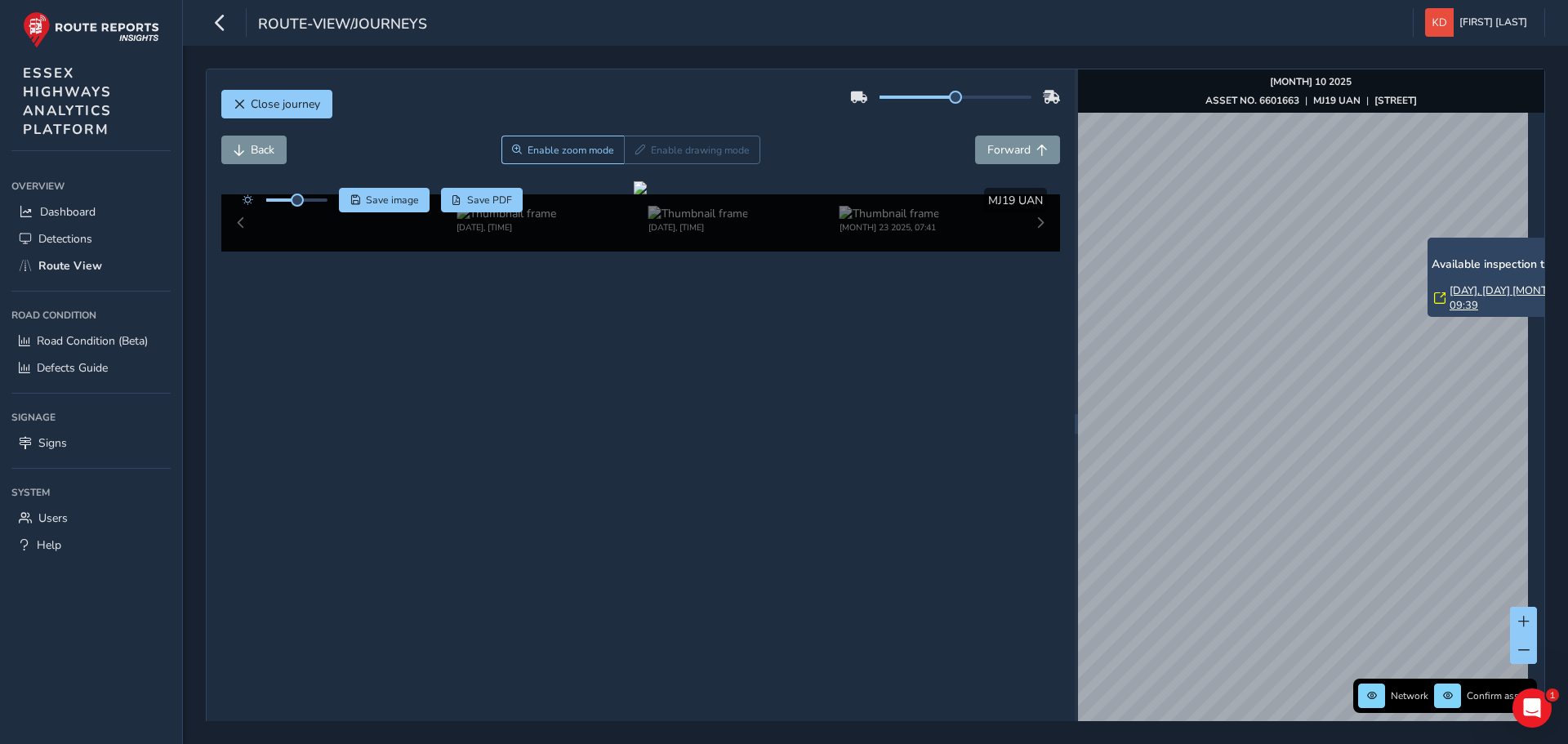 click on "[DAY], [DAY] [MONTH], 09:39" at bounding box center (1518, 298) 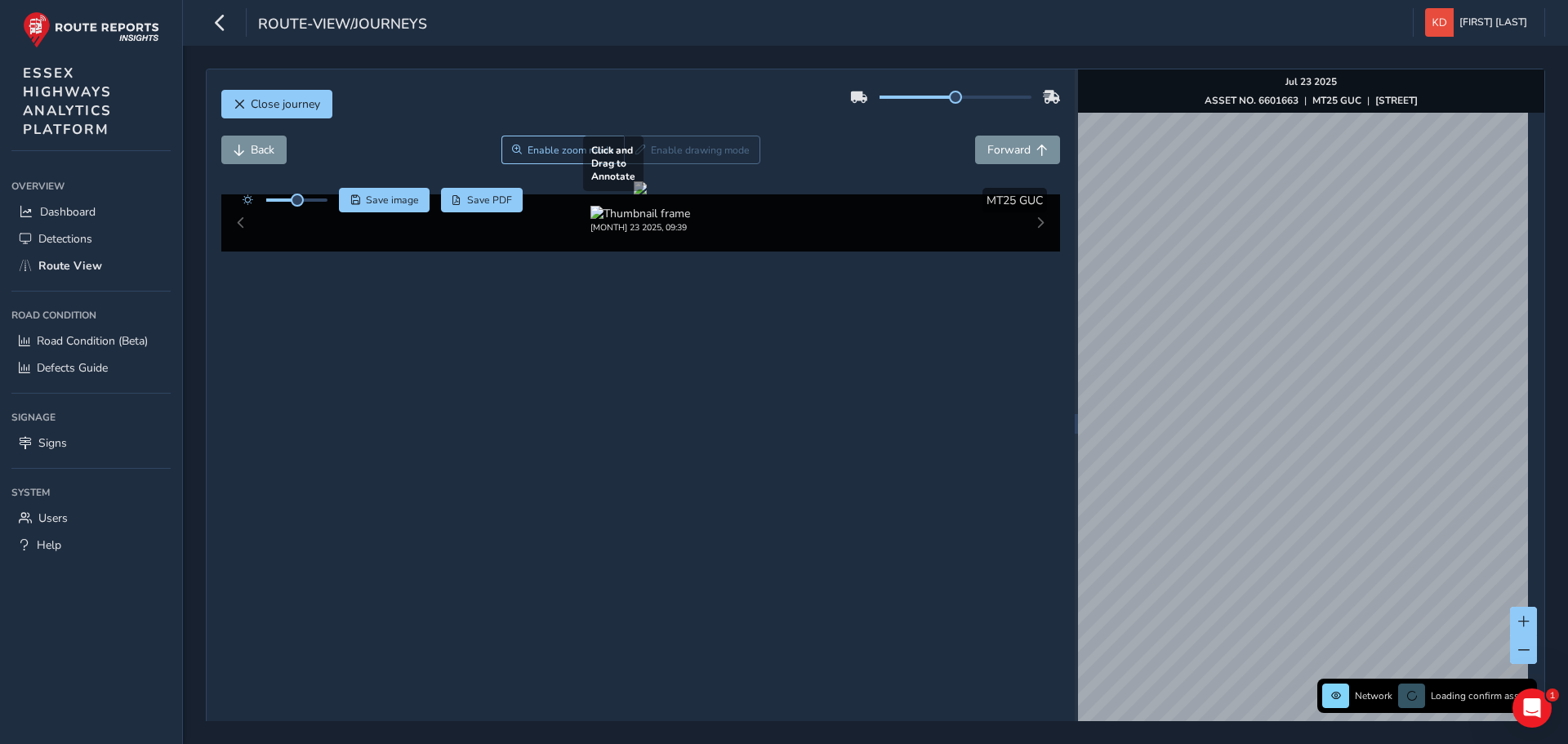 click at bounding box center [640, 188] 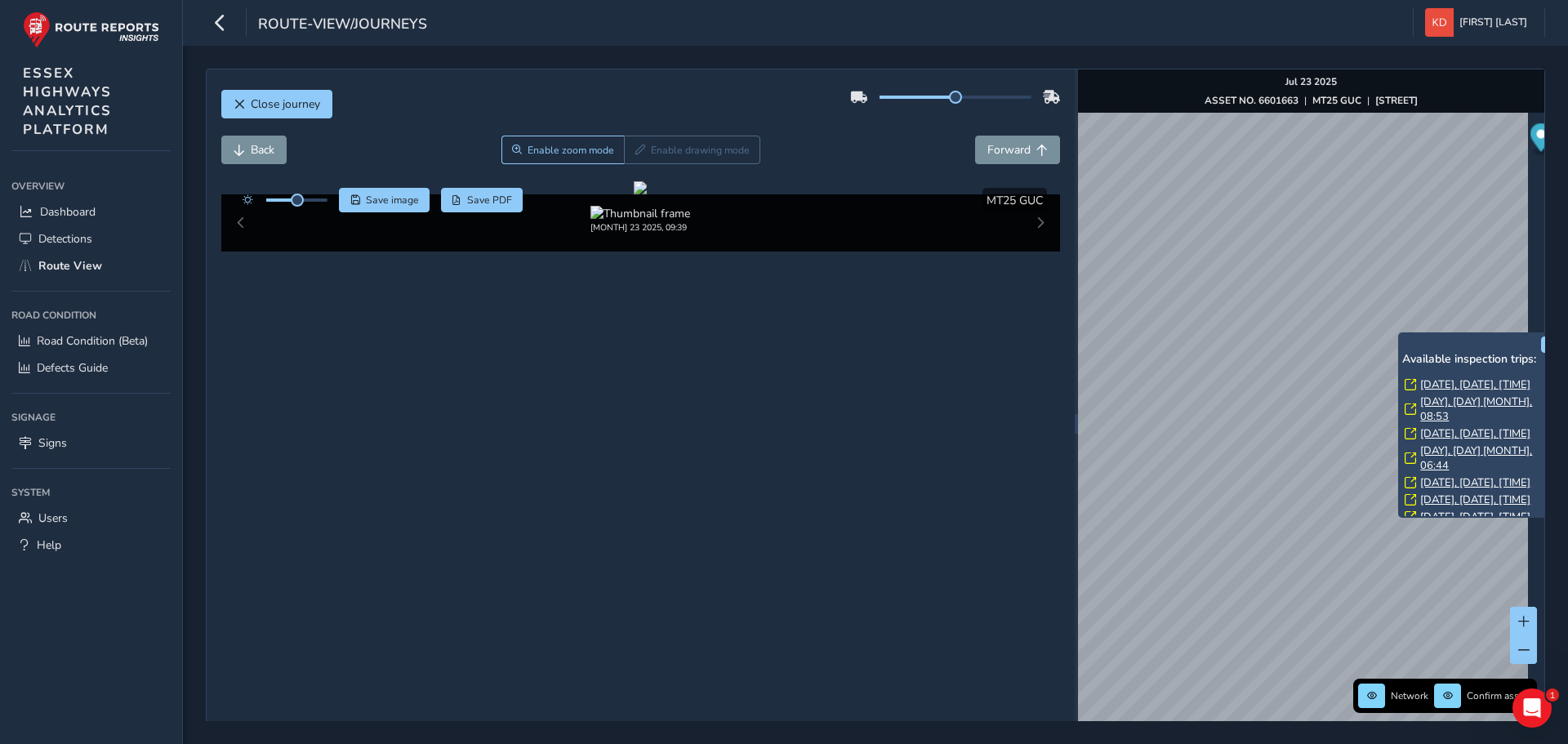 click on "[DATE], [DATE], [TIME]" at bounding box center (1475, 385) 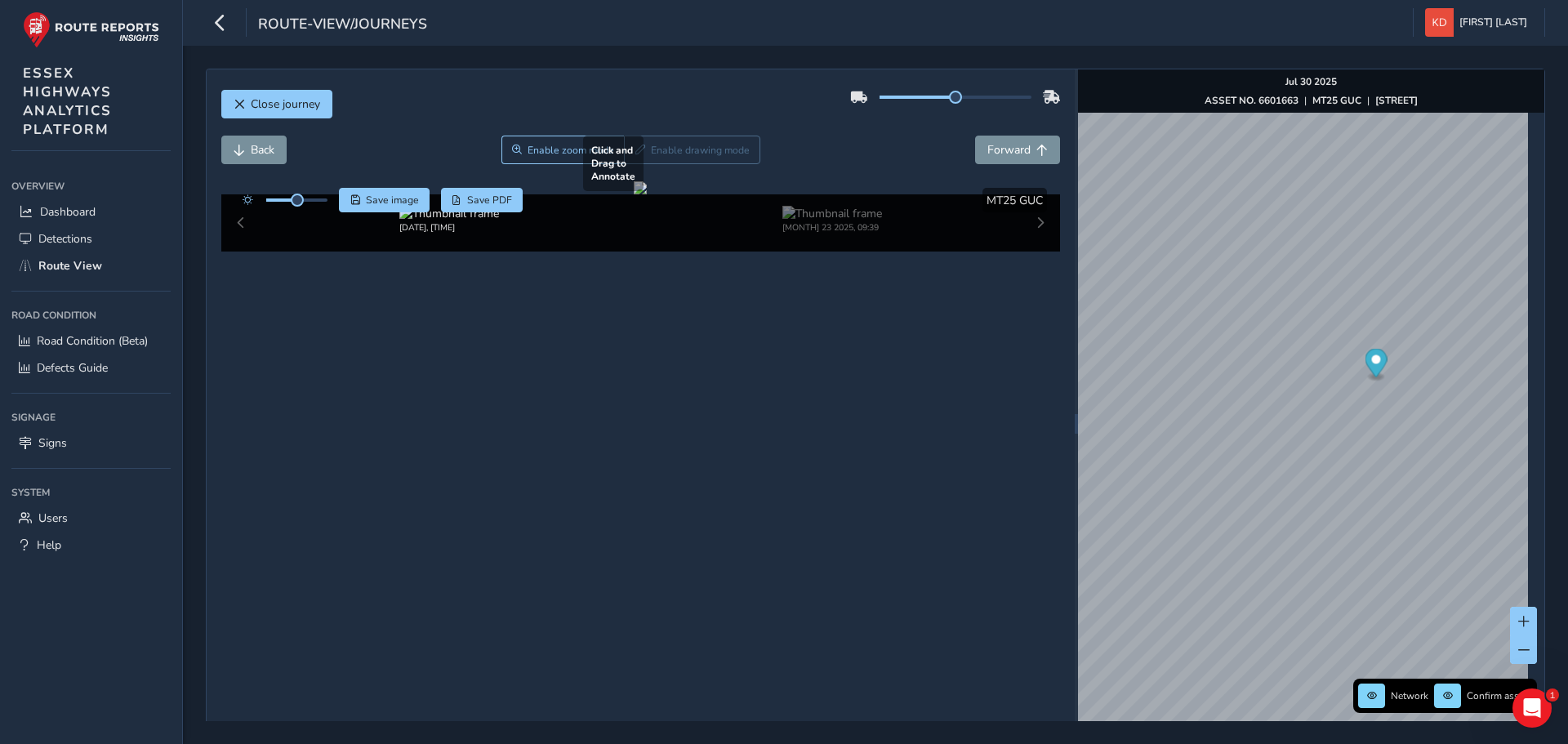 click at bounding box center (640, 188) 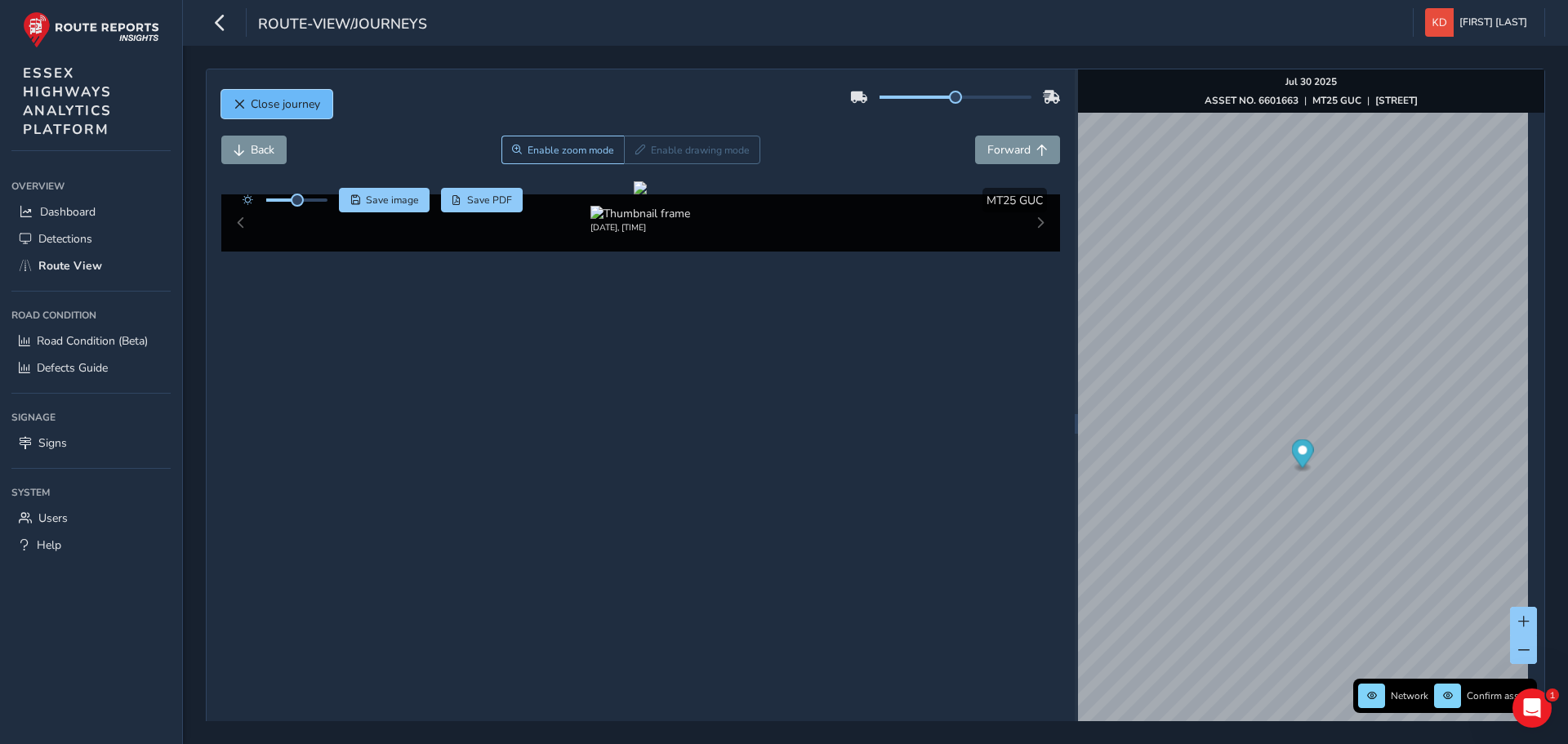click on "Close journey" at bounding box center [285, 104] 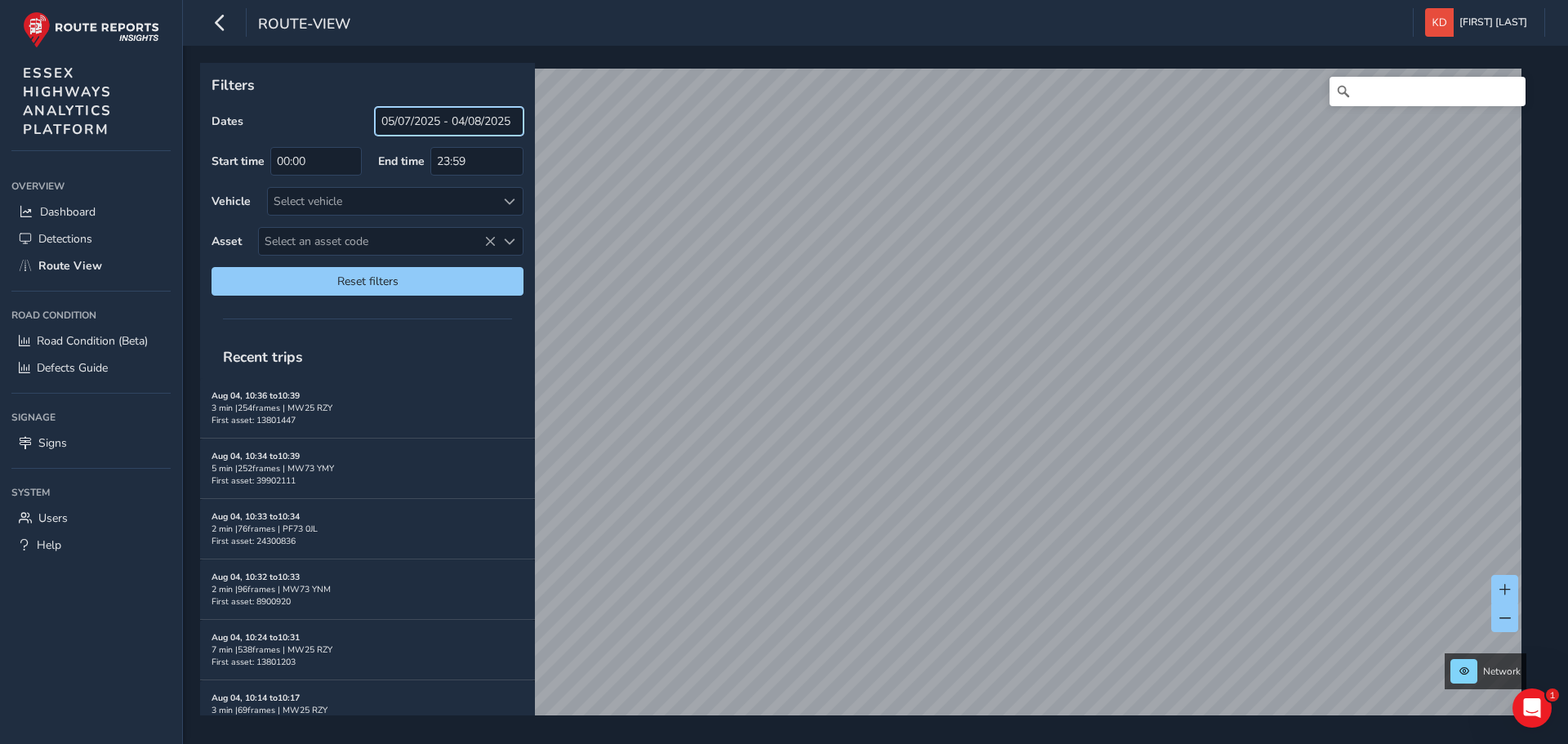 click on "05/07/2025 - 04/08/2025" at bounding box center [449, 121] 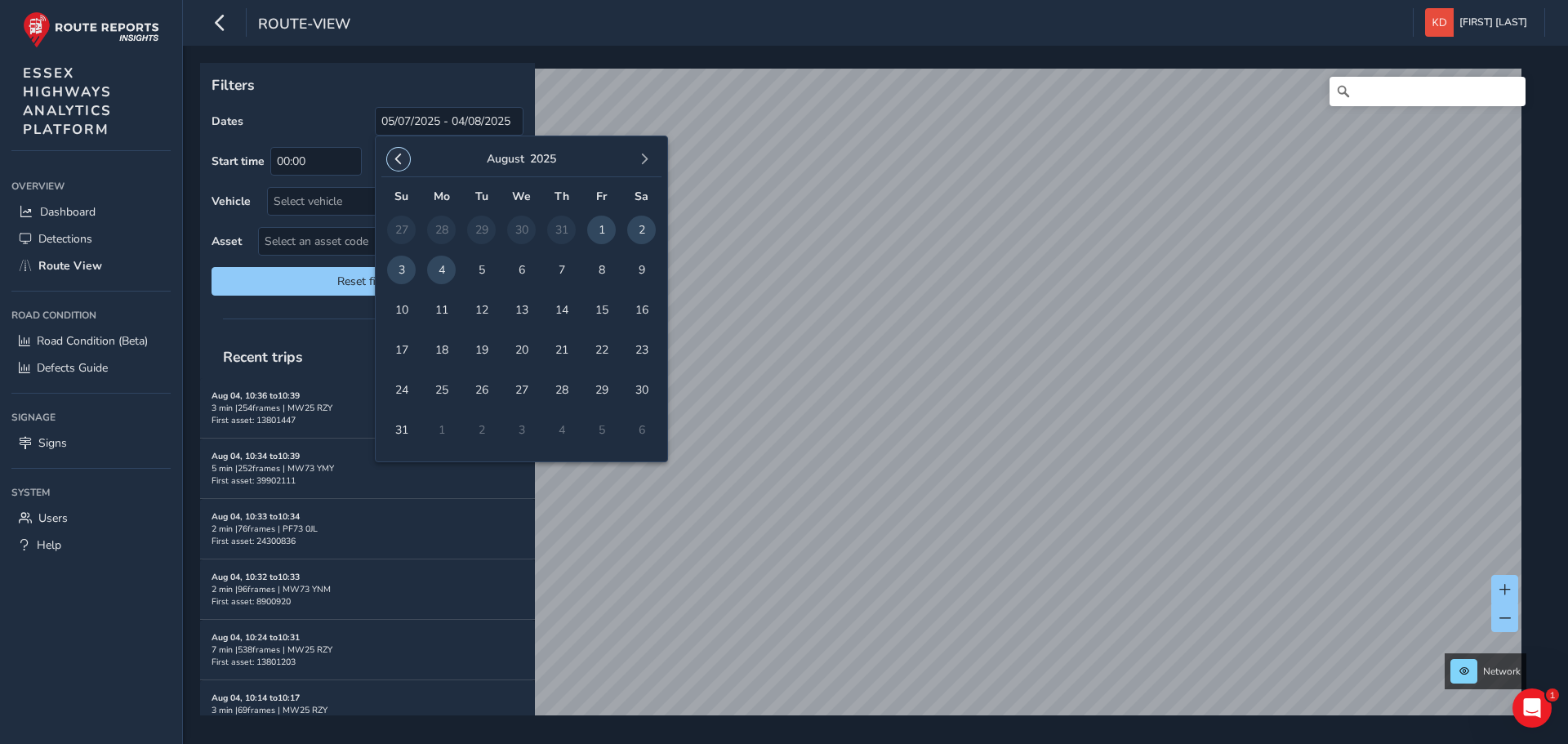 click at bounding box center [399, 159] 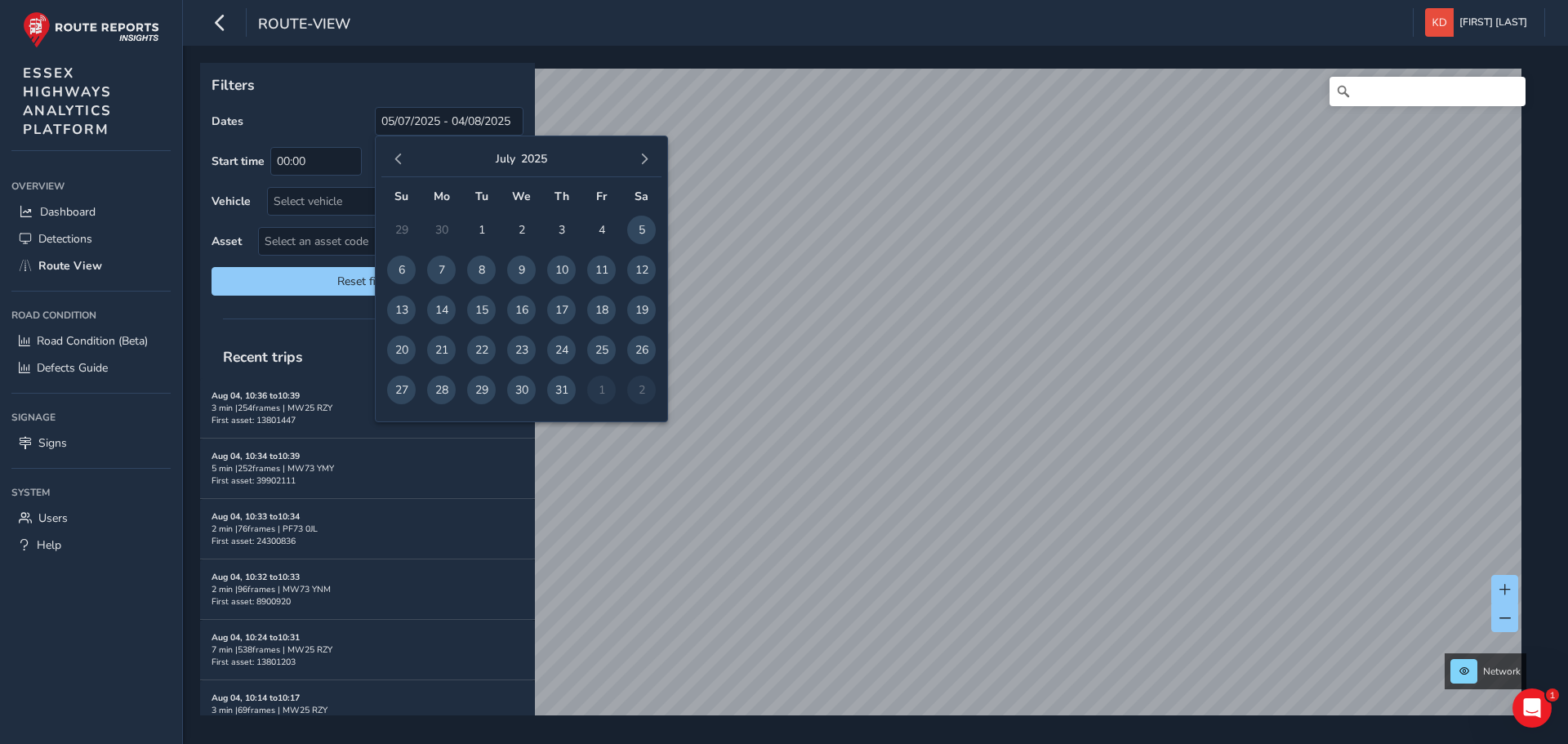 click at bounding box center [399, 159] 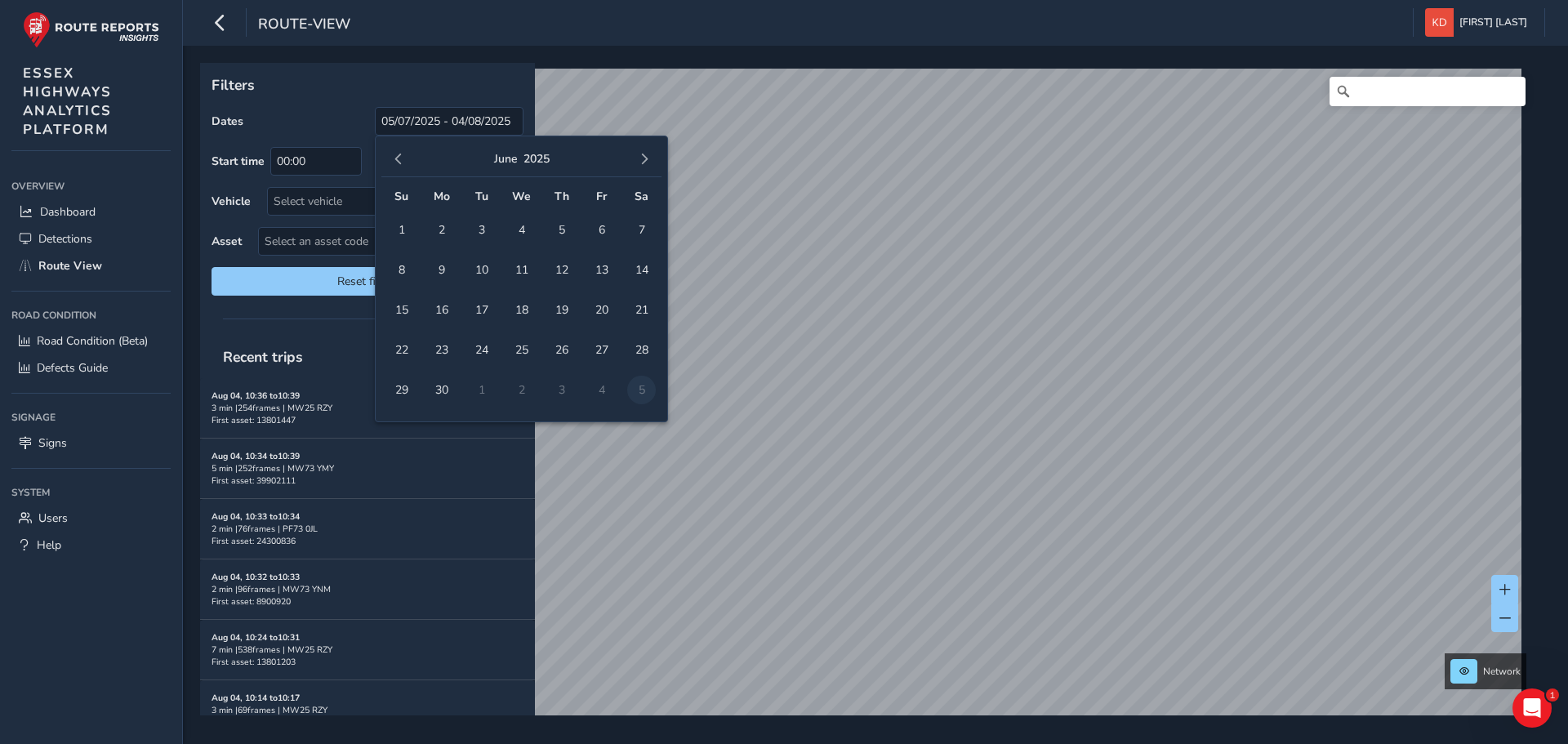 click at bounding box center [399, 159] 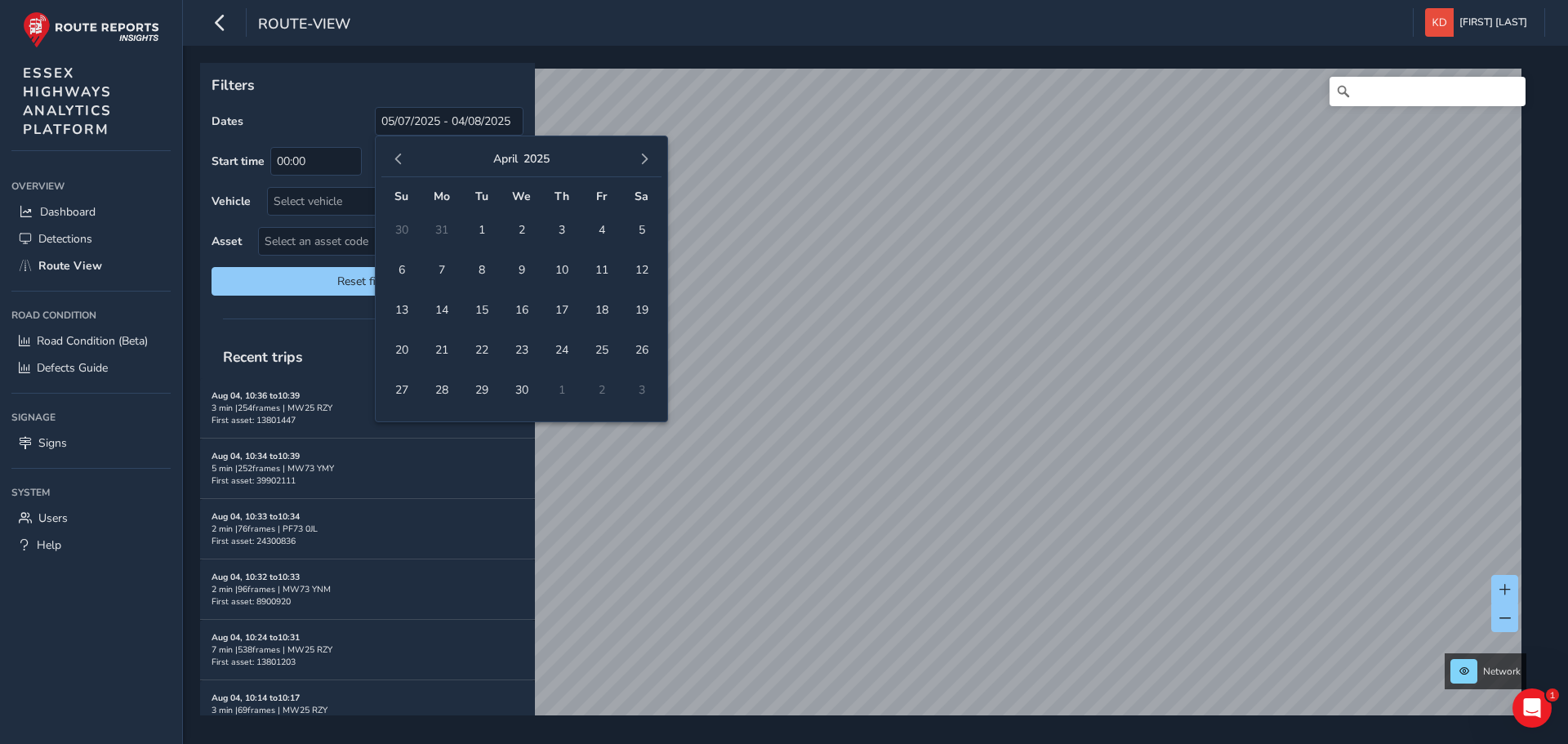 click at bounding box center (399, 159) 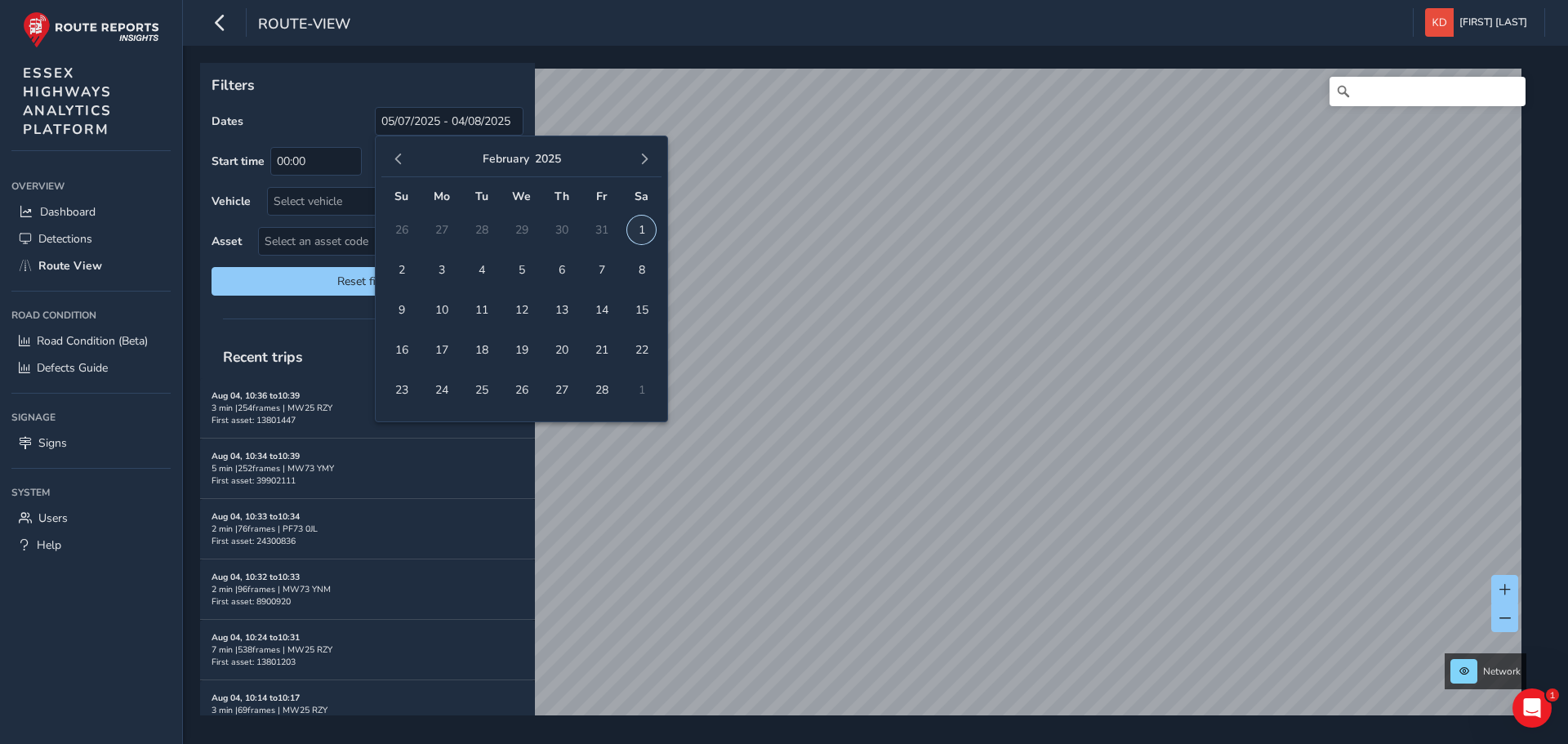 click on "1" at bounding box center [641, 229] 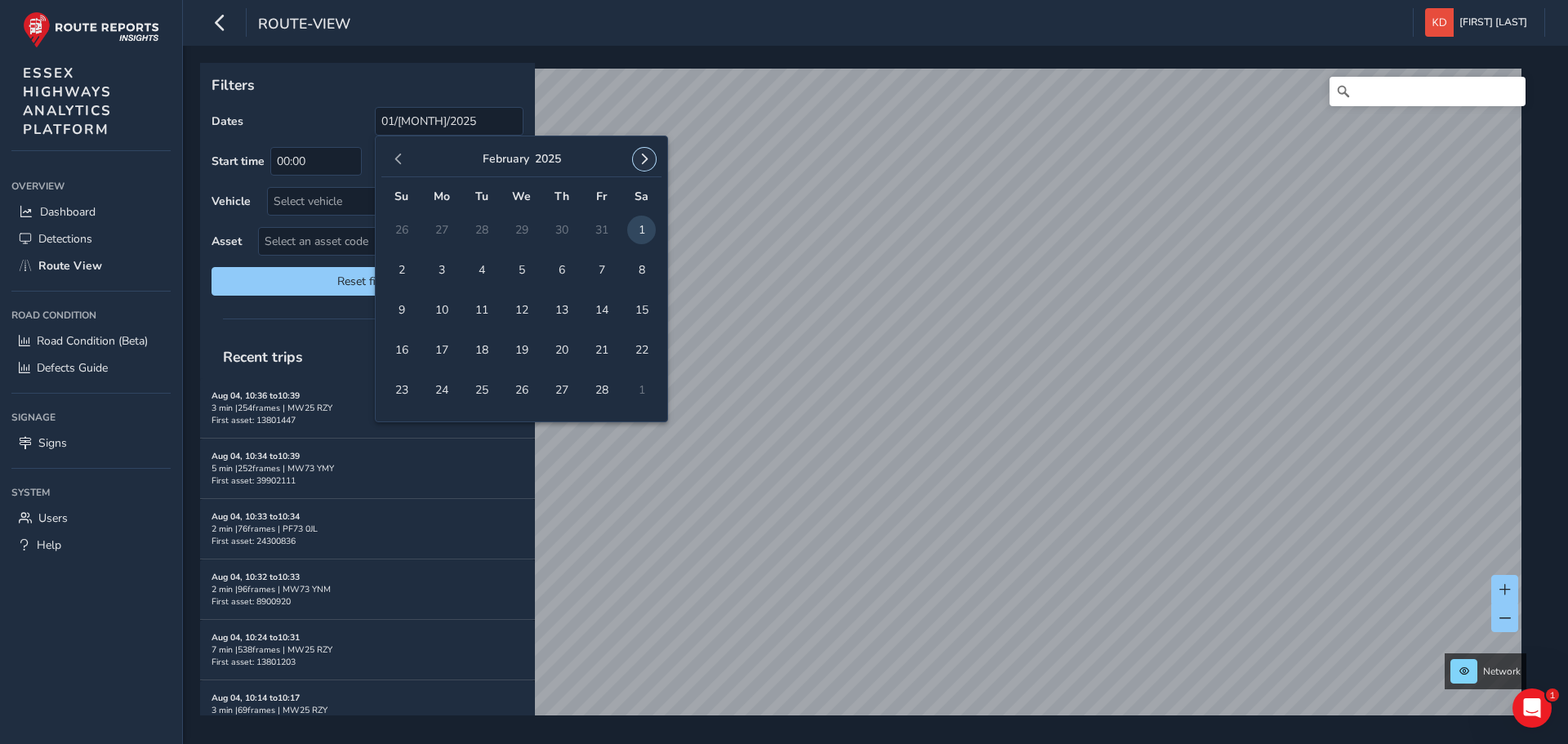 click at bounding box center [644, 159] 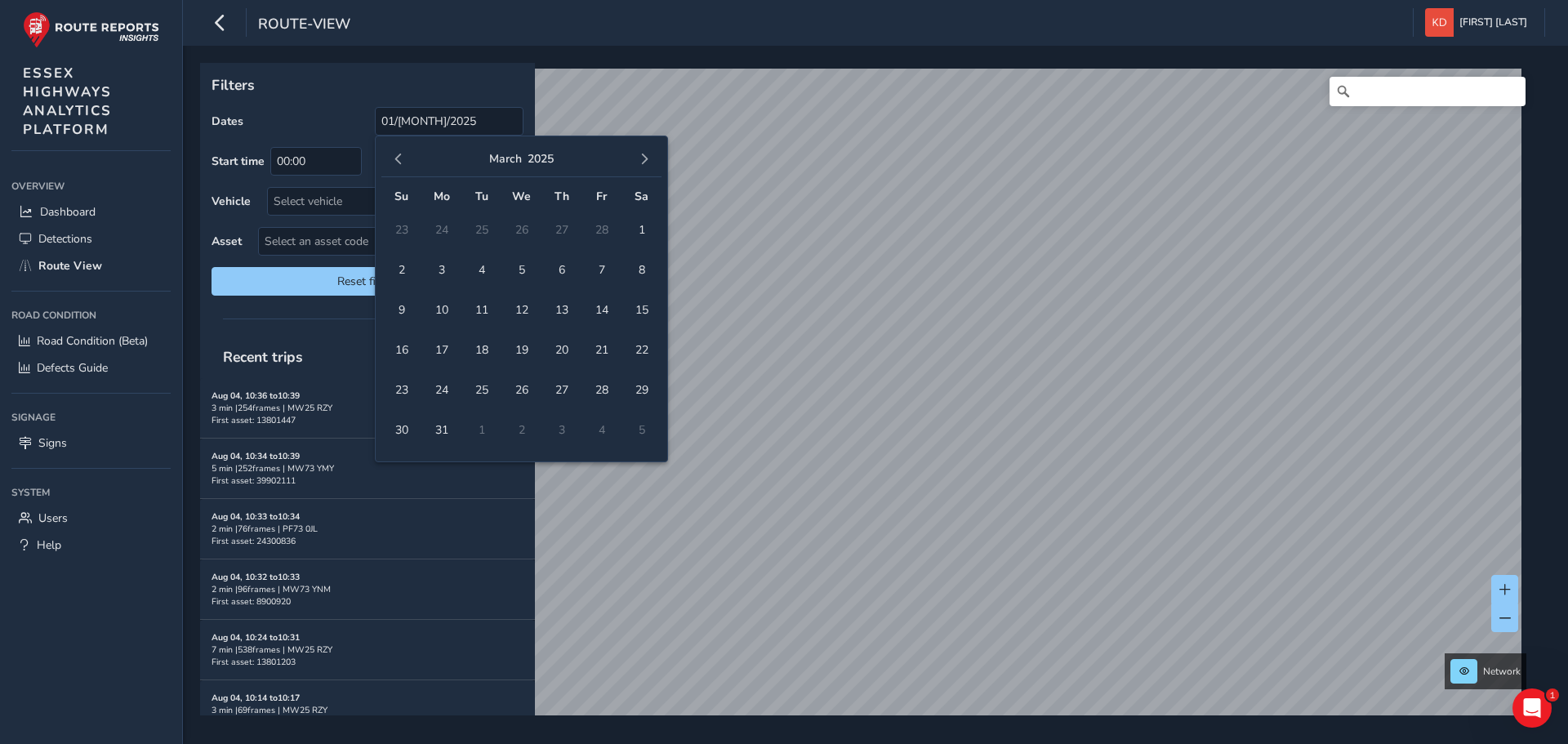 click at bounding box center (644, 159) 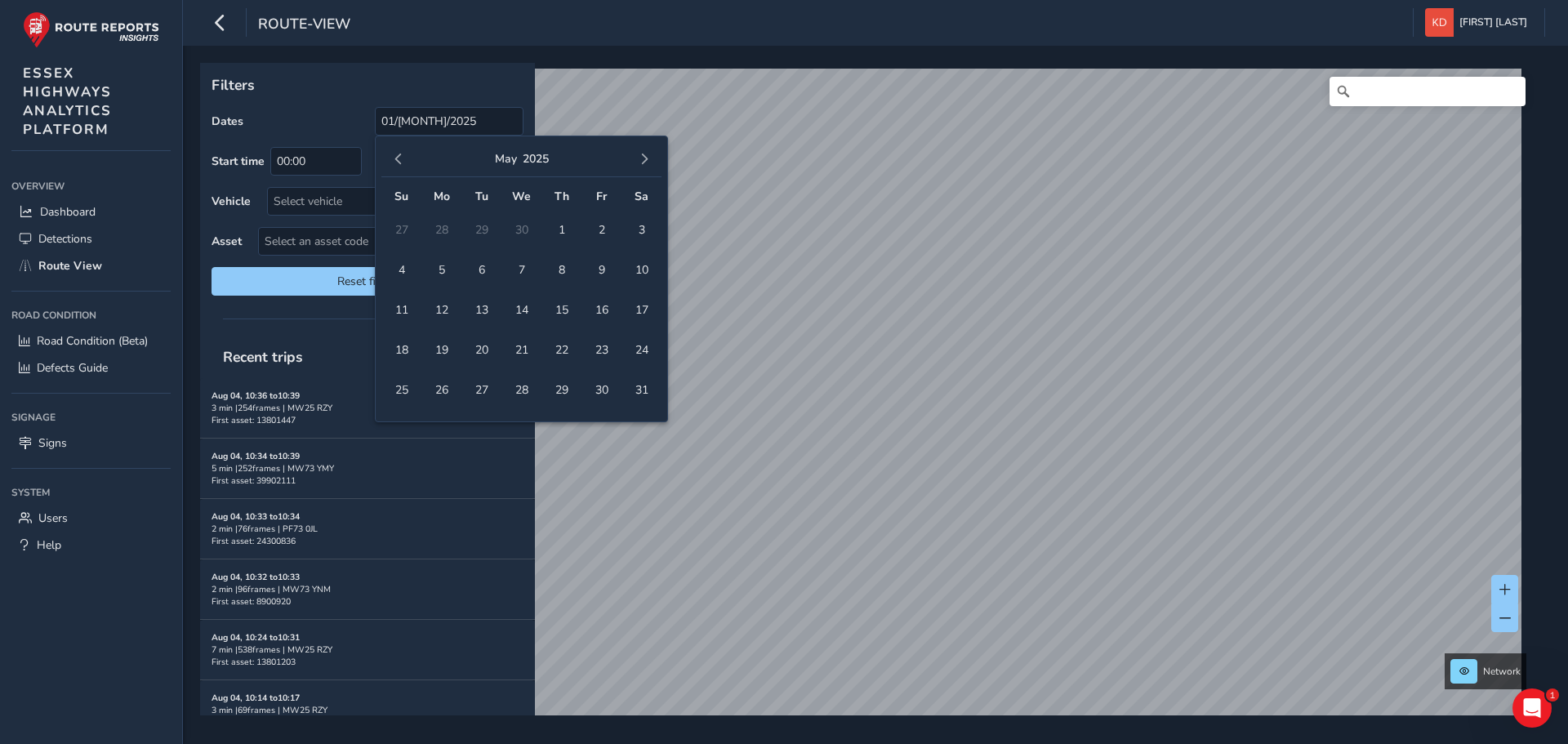 click at bounding box center [644, 159] 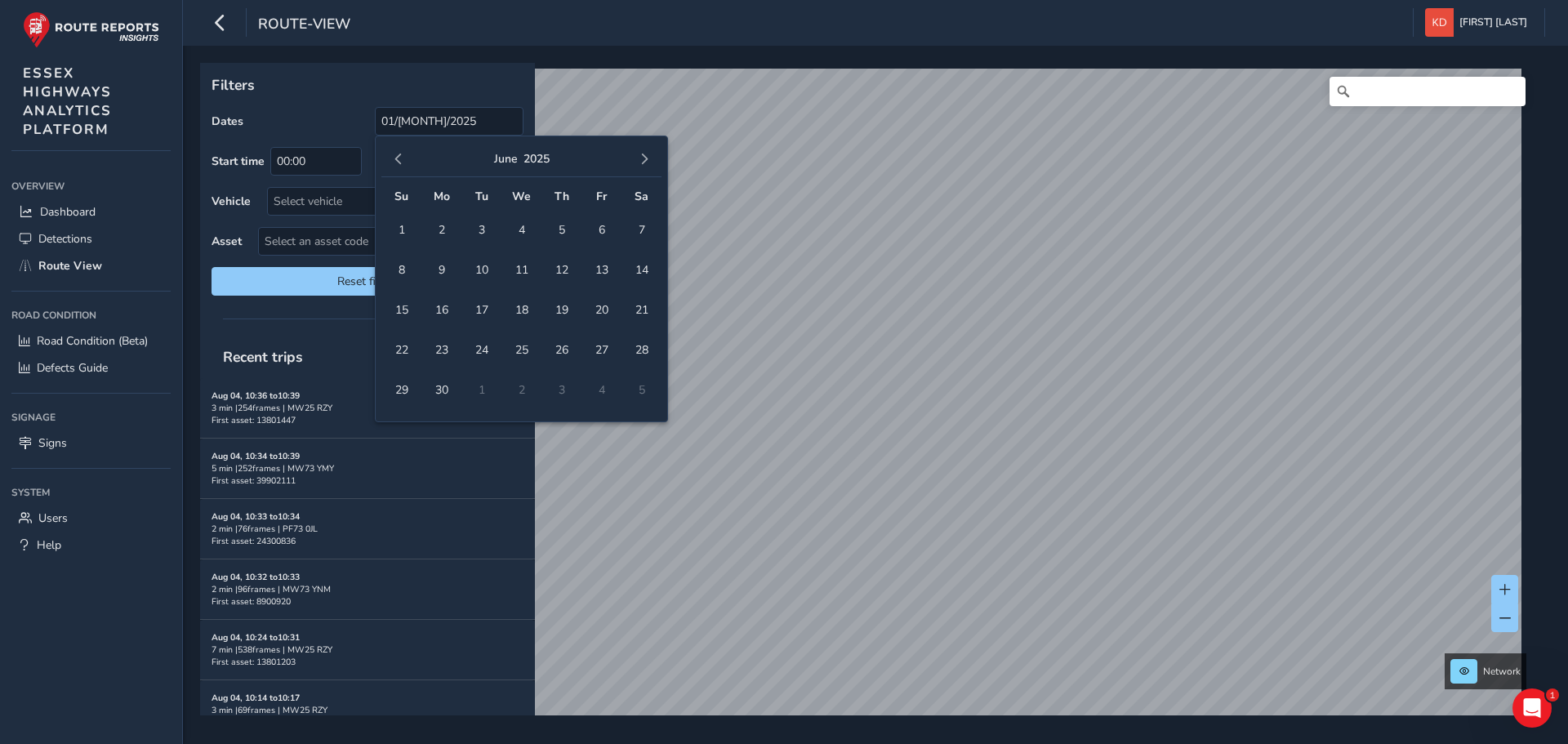 click at bounding box center (644, 159) 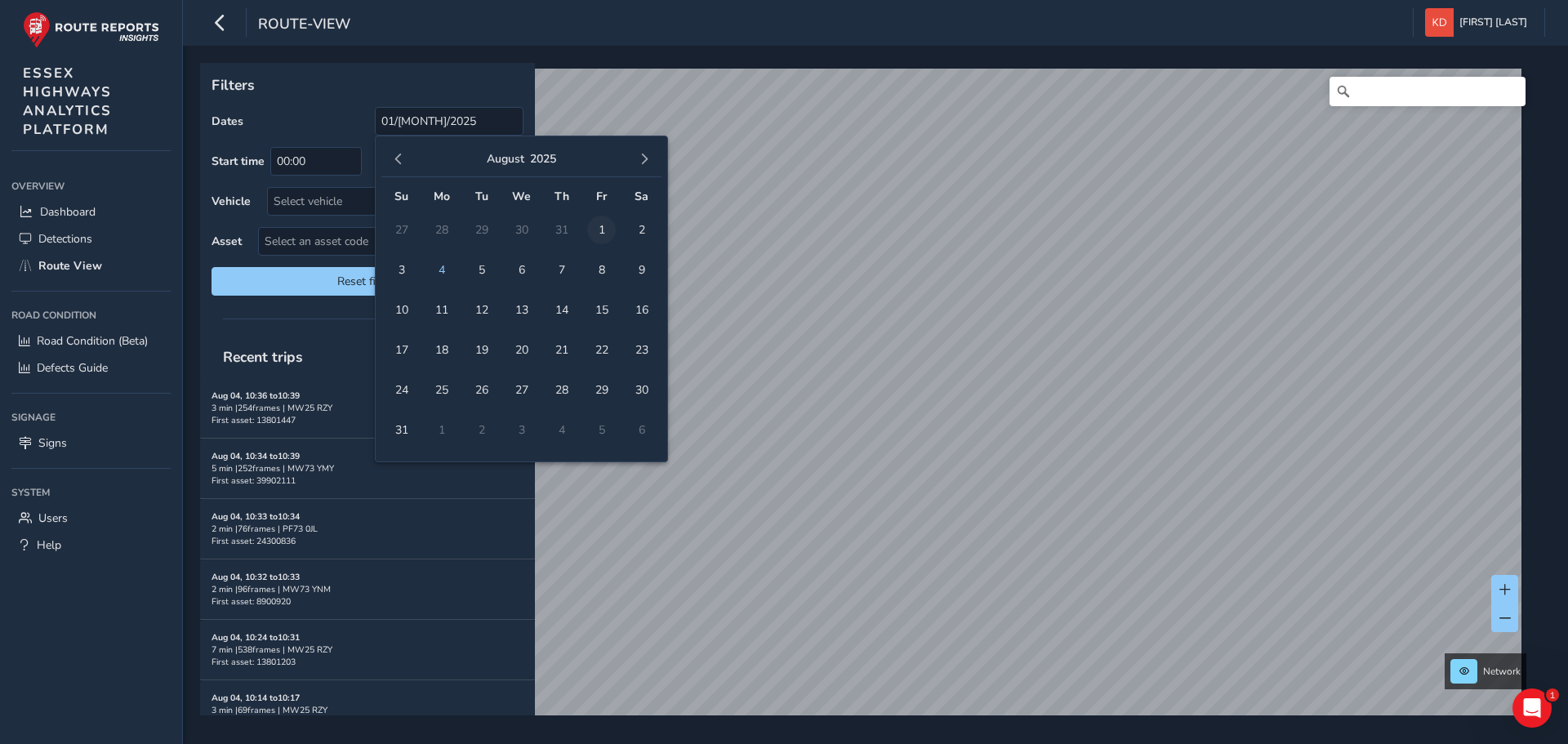 click on "1" at bounding box center [601, 229] 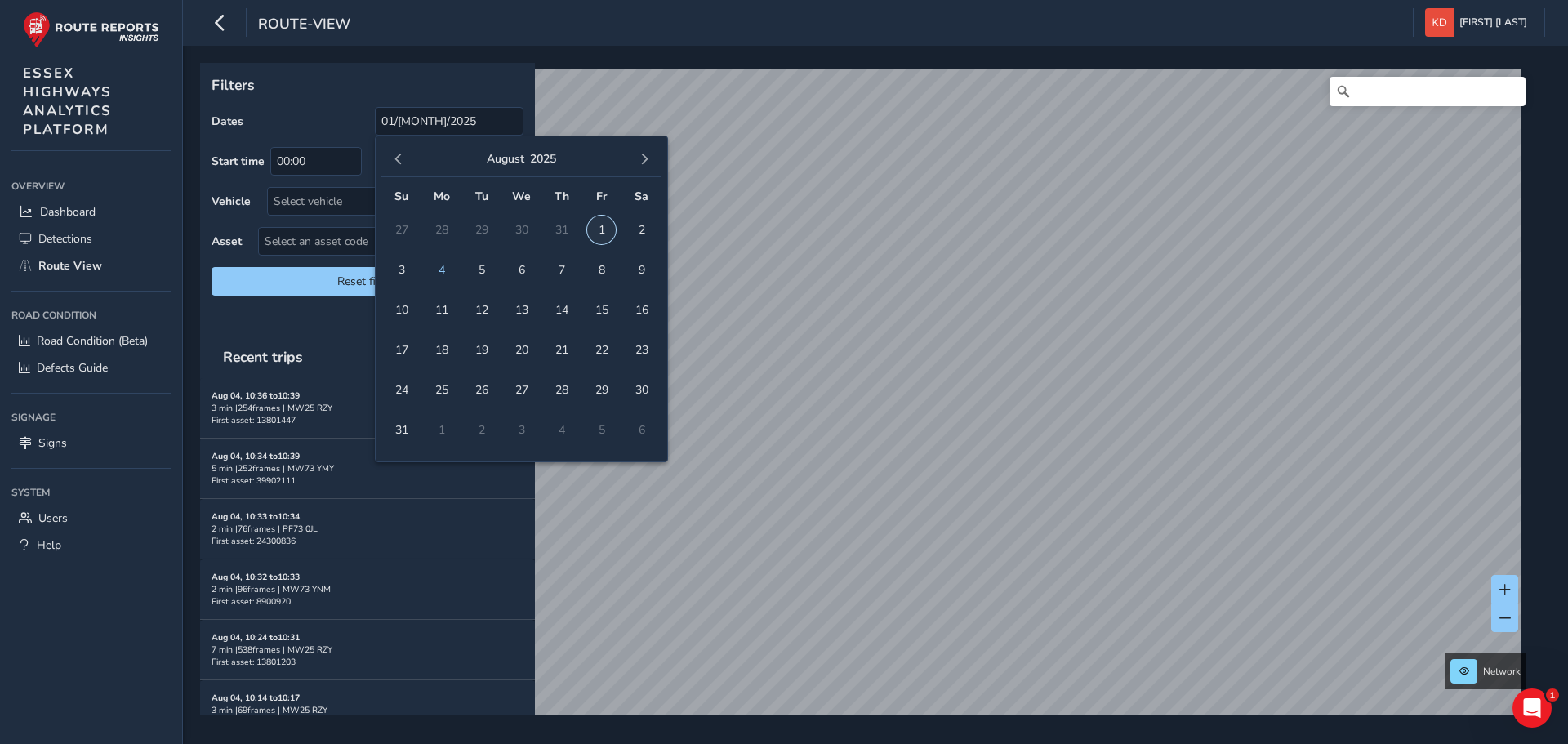 type on "[DATE] - [DATE]" 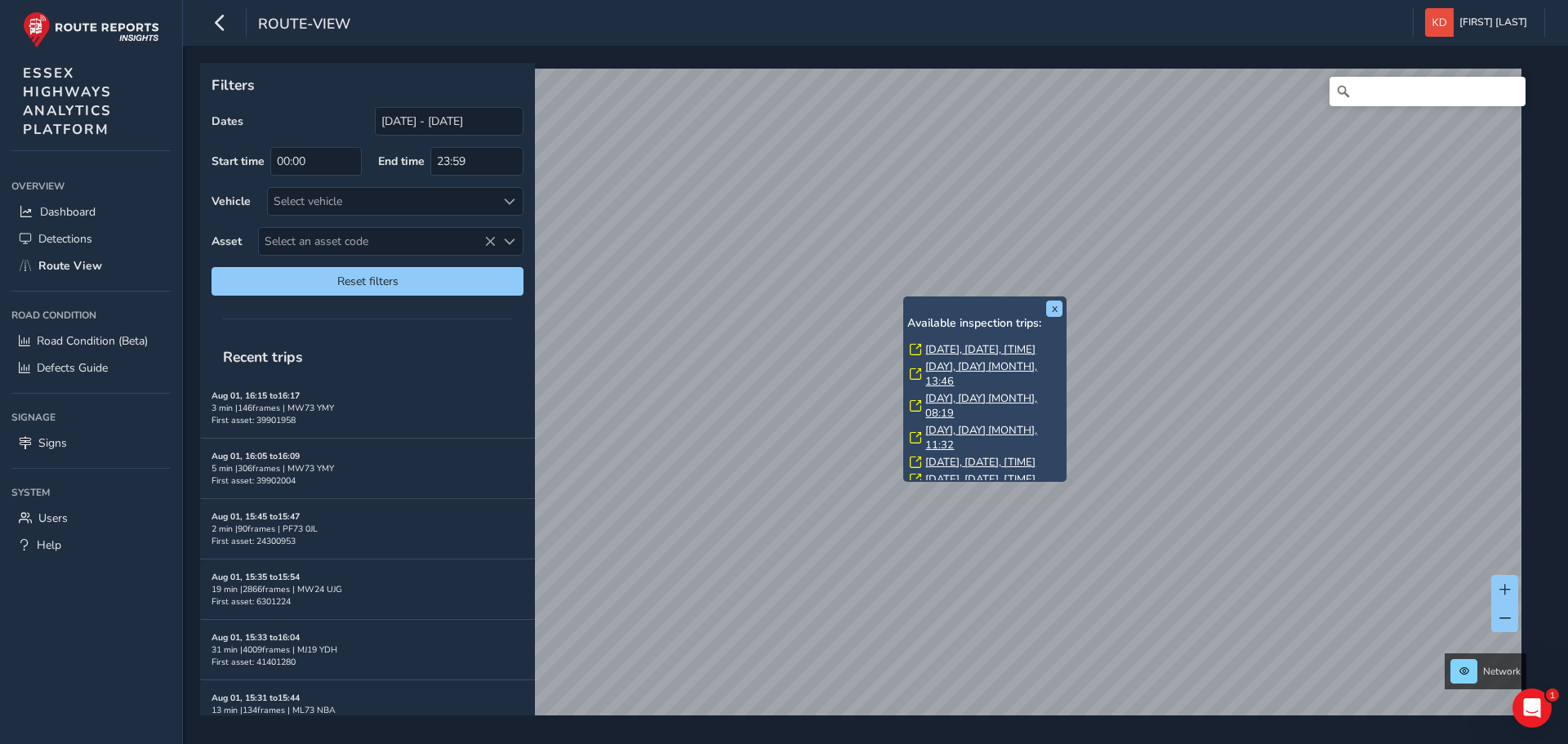 click on "[DATE], [DATE], [TIME]" at bounding box center (980, 350) 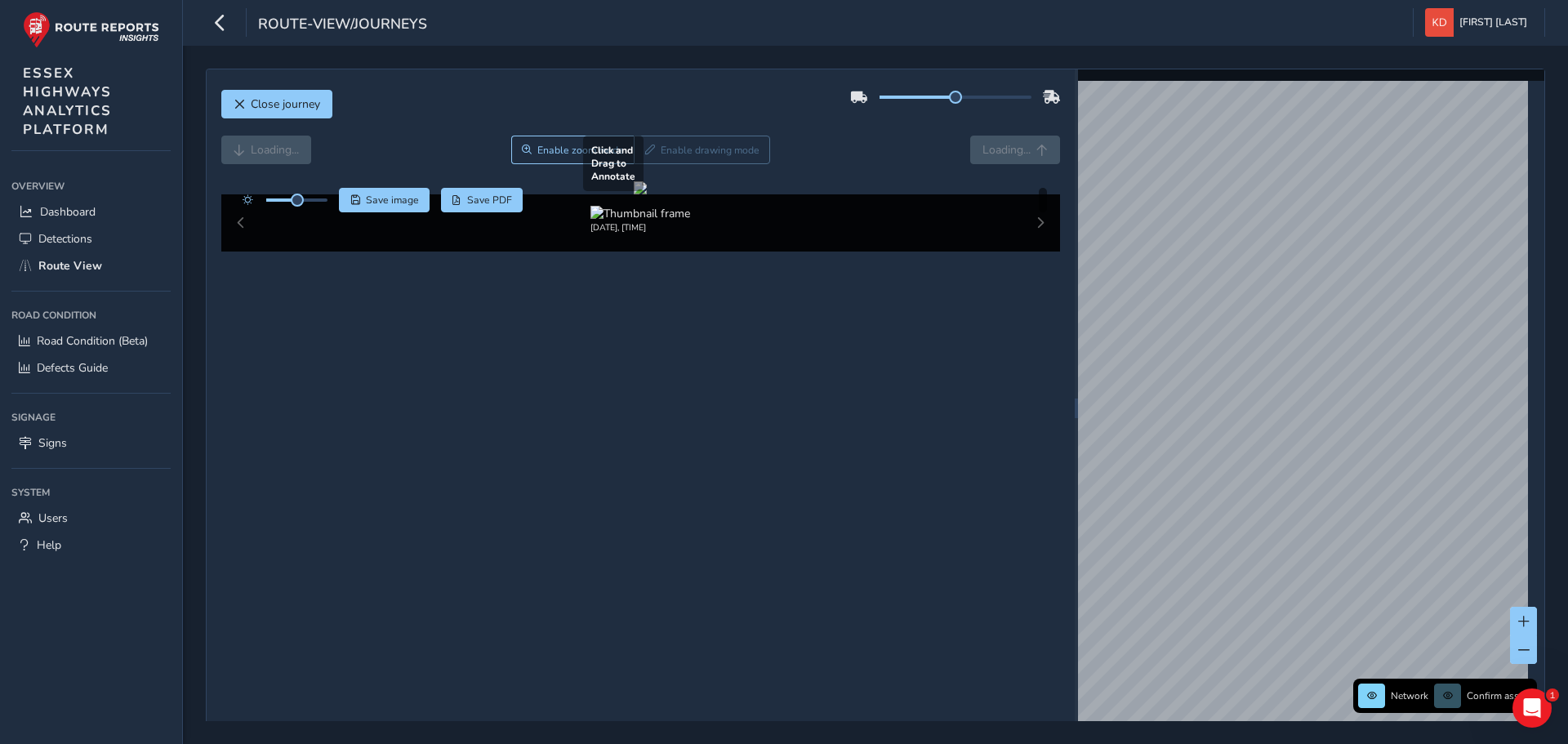 click at bounding box center [640, 188] 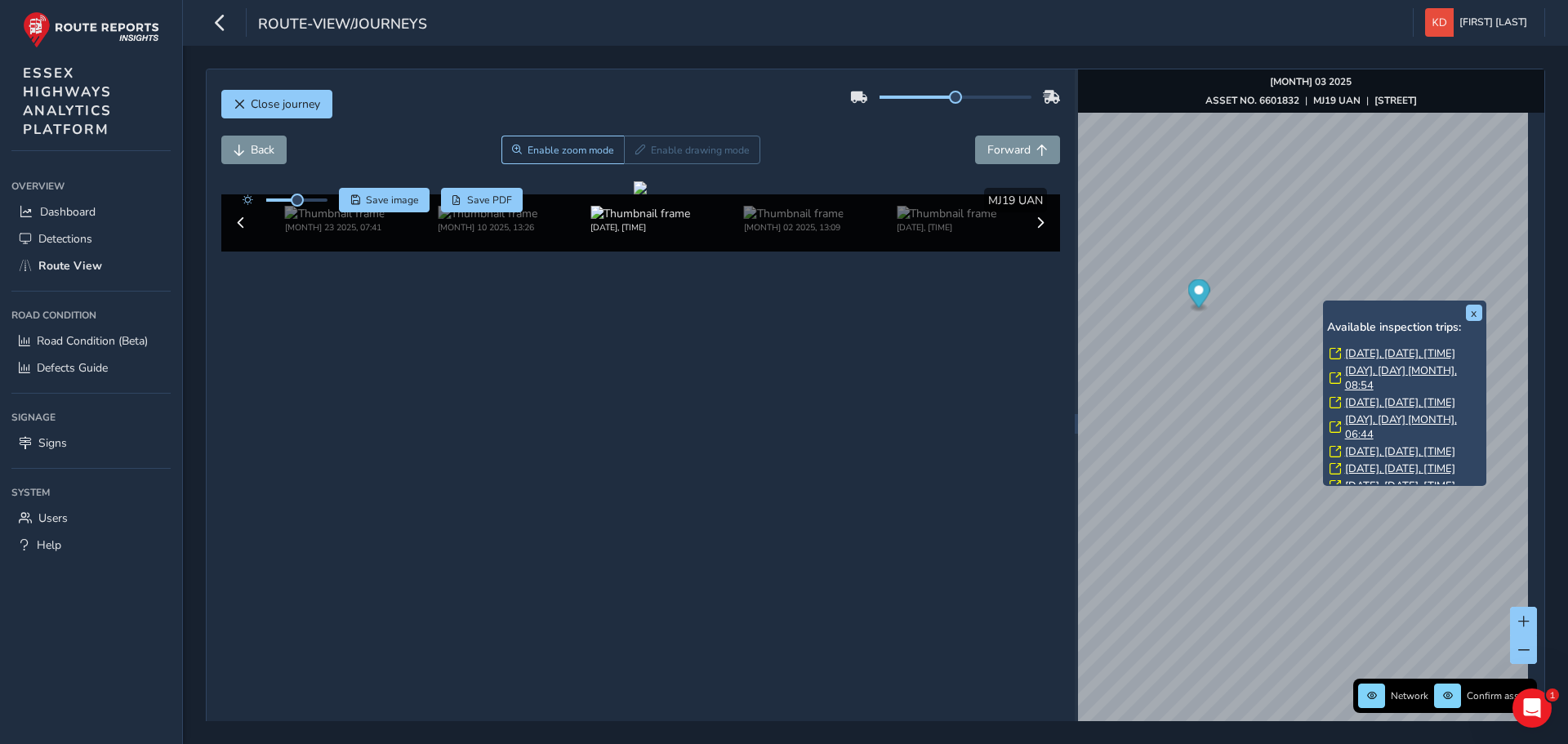 click on "[DATE], [DATE], [TIME]" at bounding box center (1400, 354) 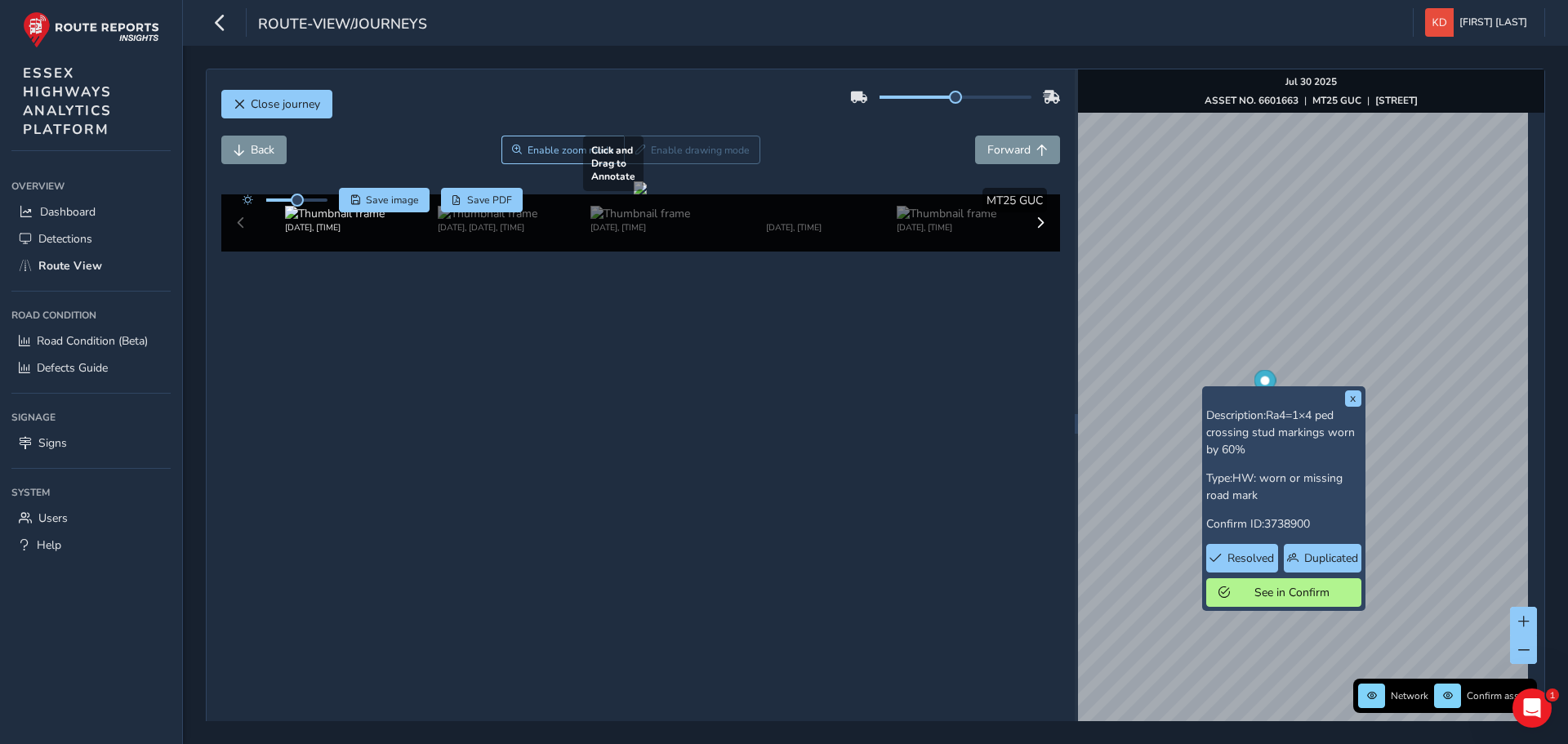 click at bounding box center (640, 188) 